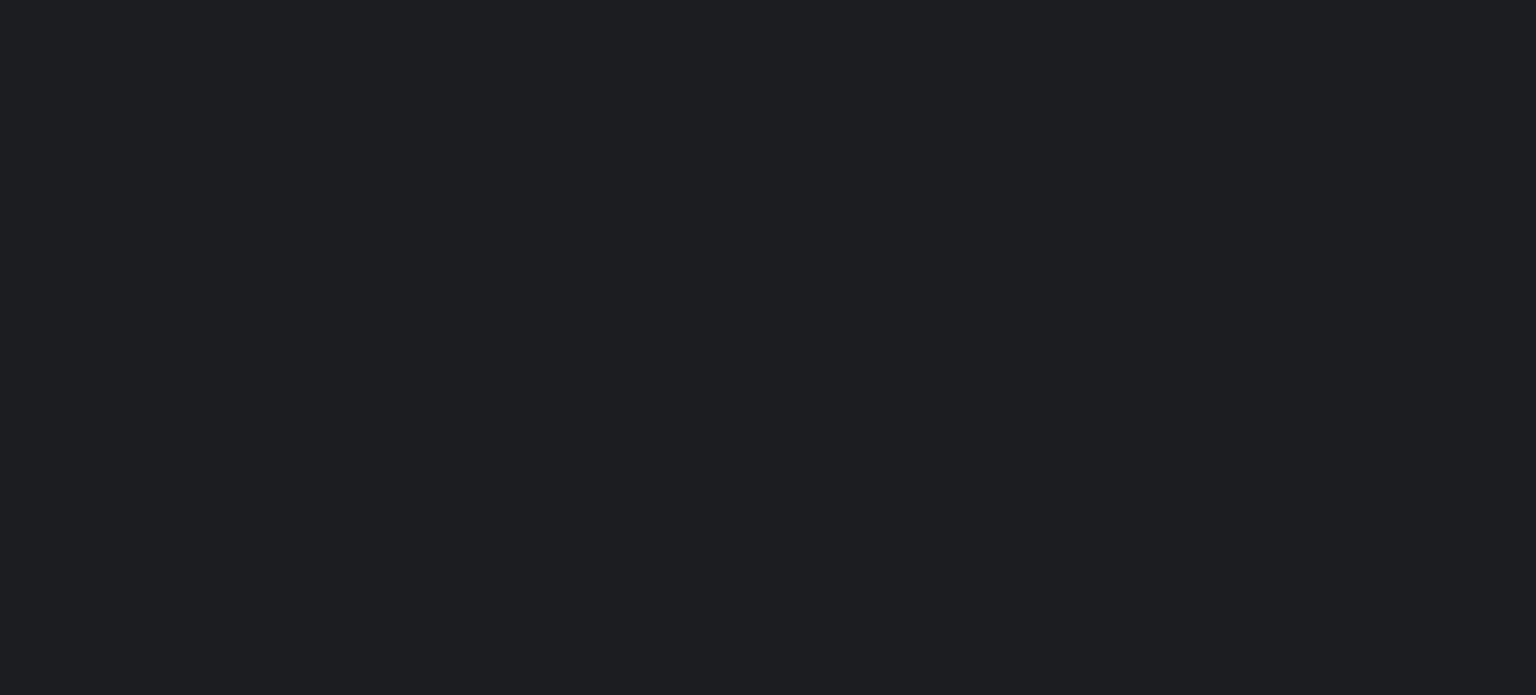 scroll, scrollTop: 0, scrollLeft: 0, axis: both 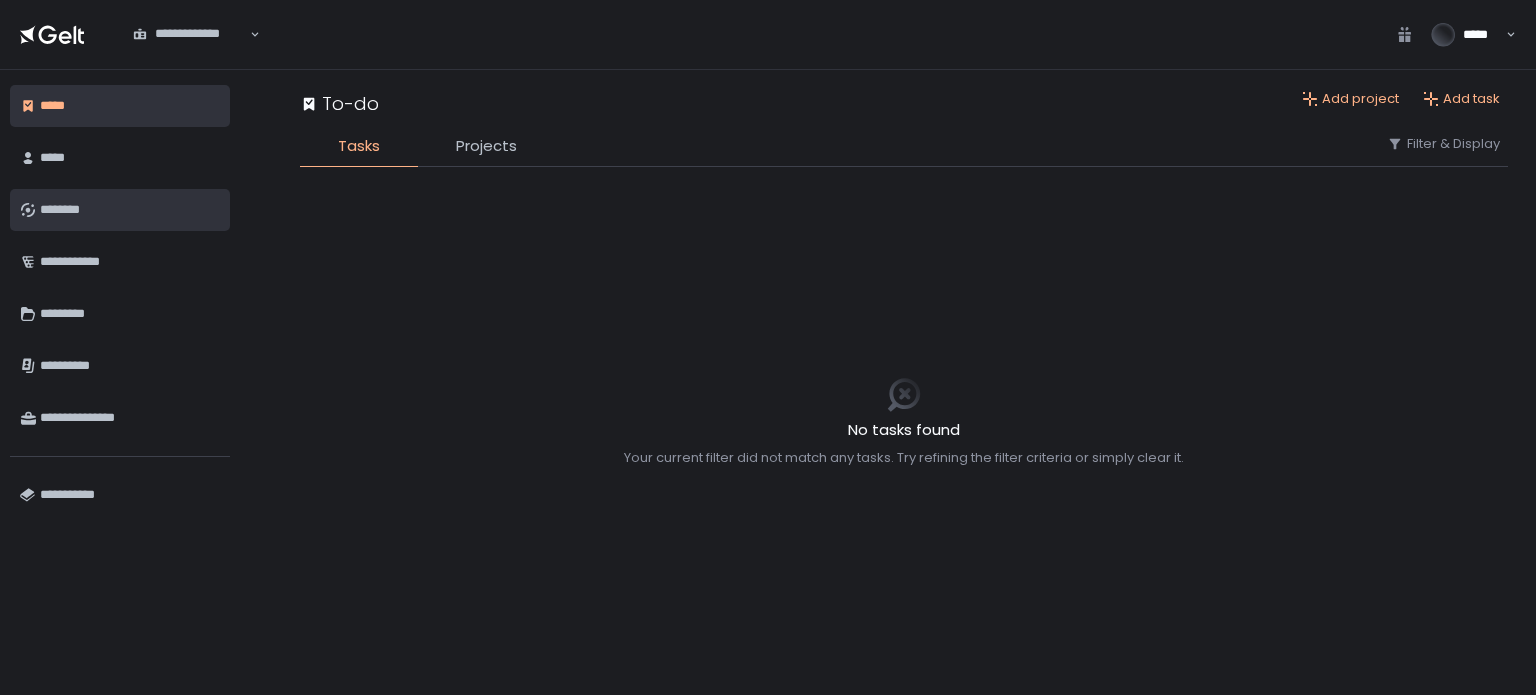 click on "********" at bounding box center (130, 210) 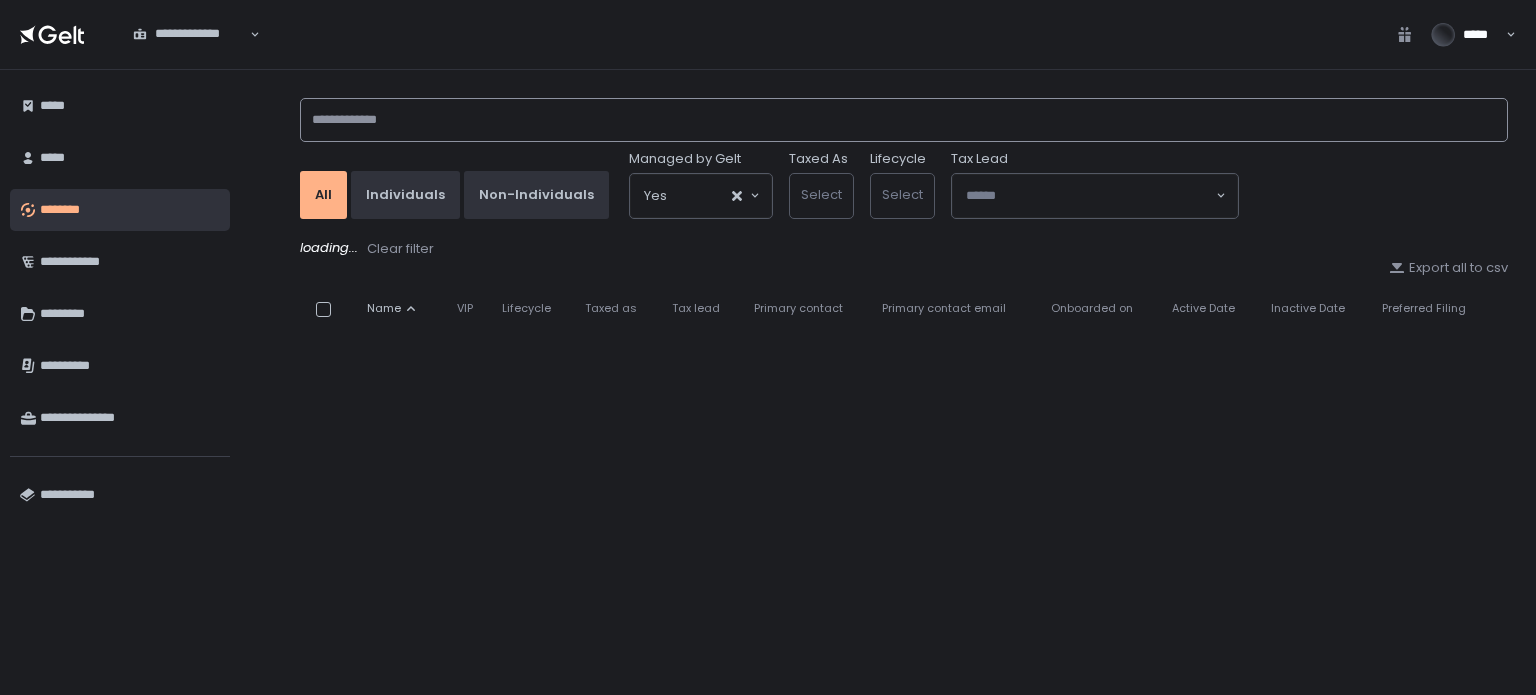 click 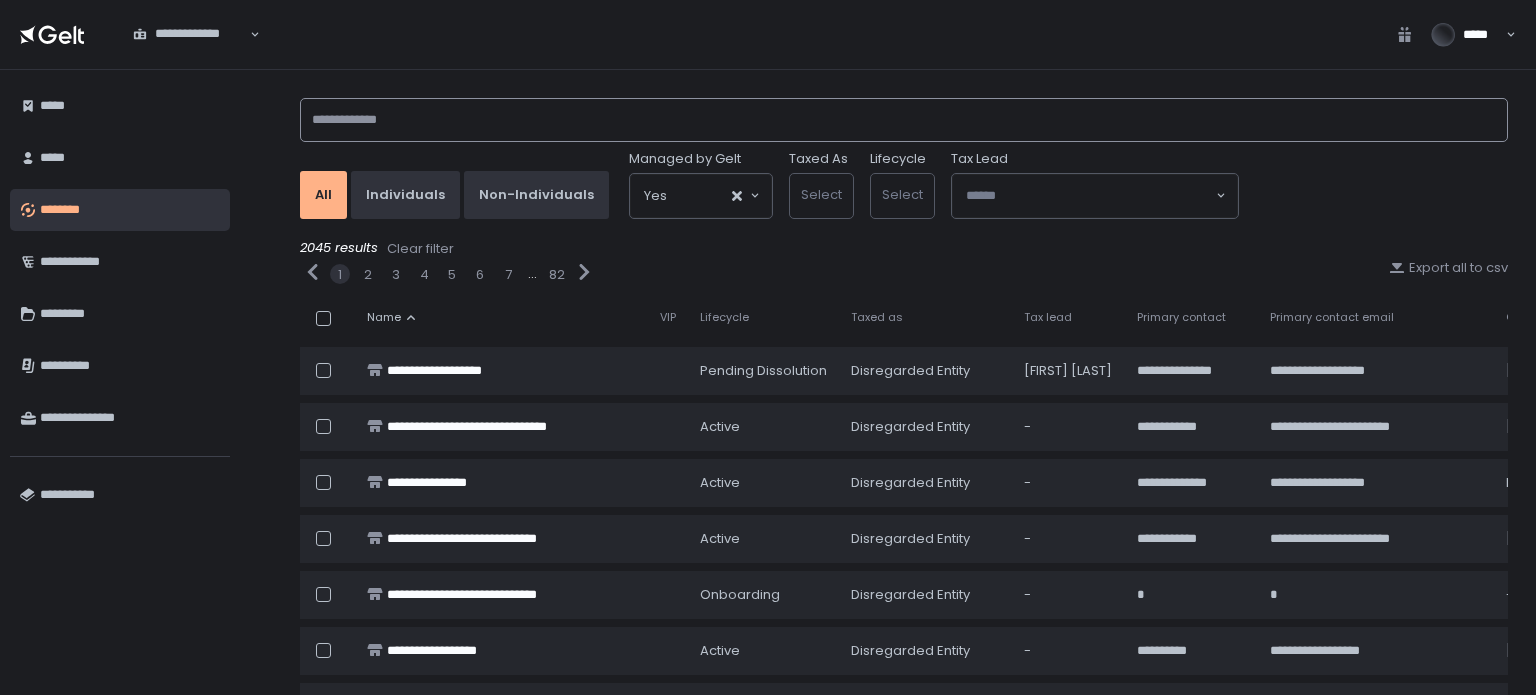 click 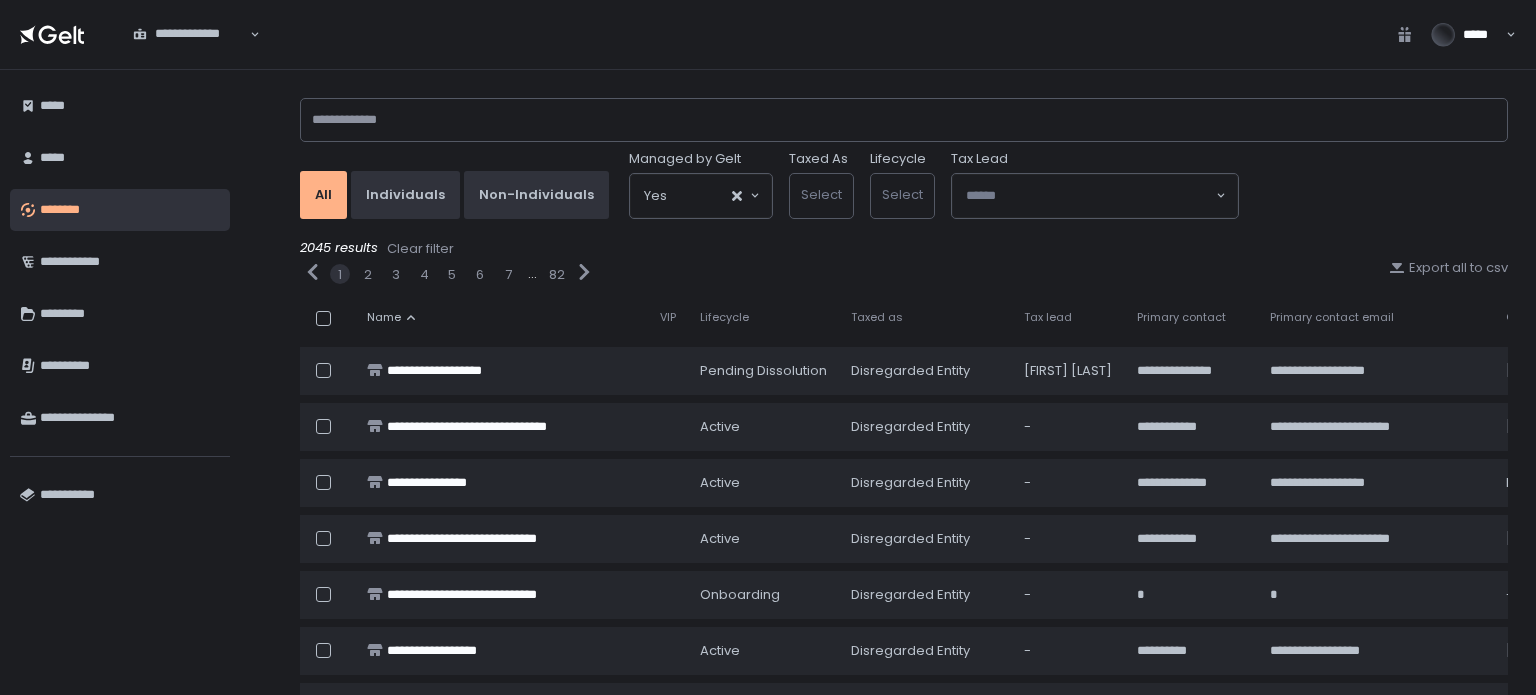 click on "**********" at bounding box center [120, 382] 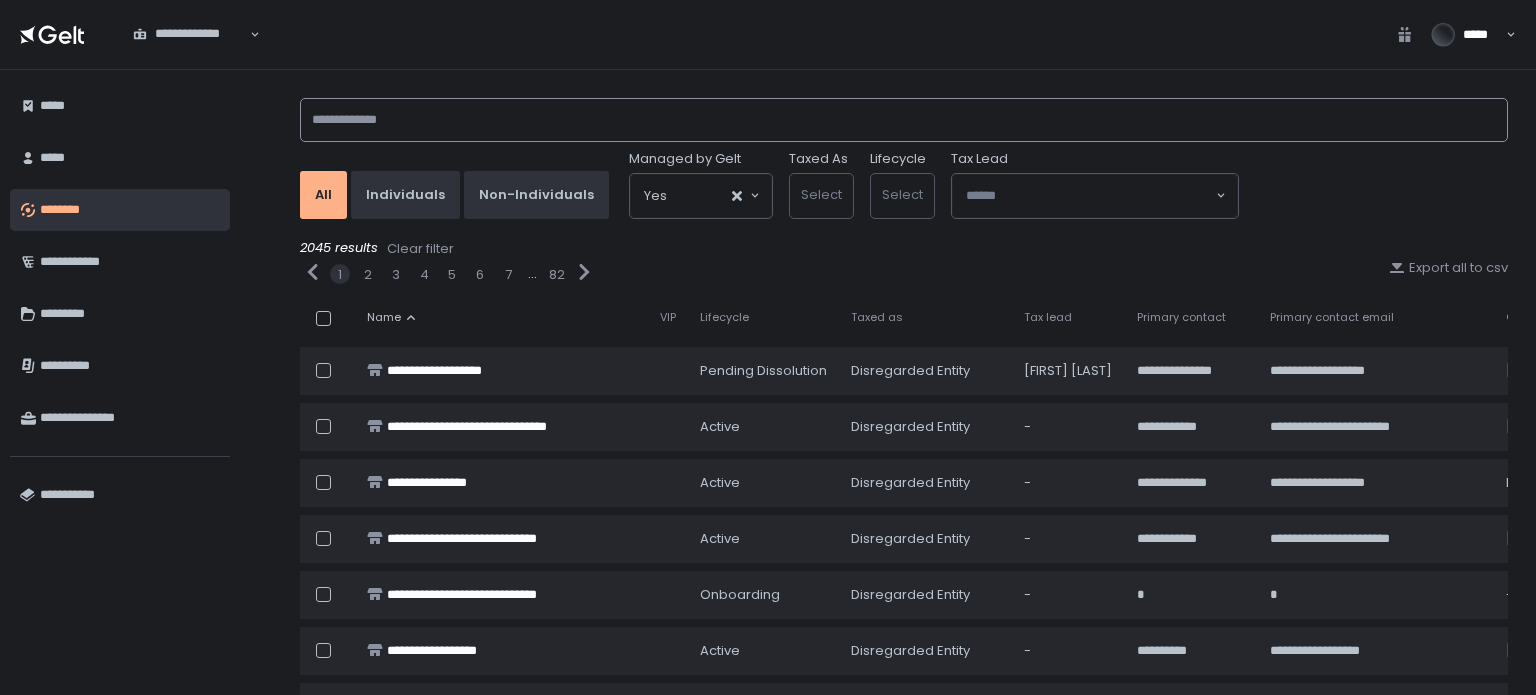 click 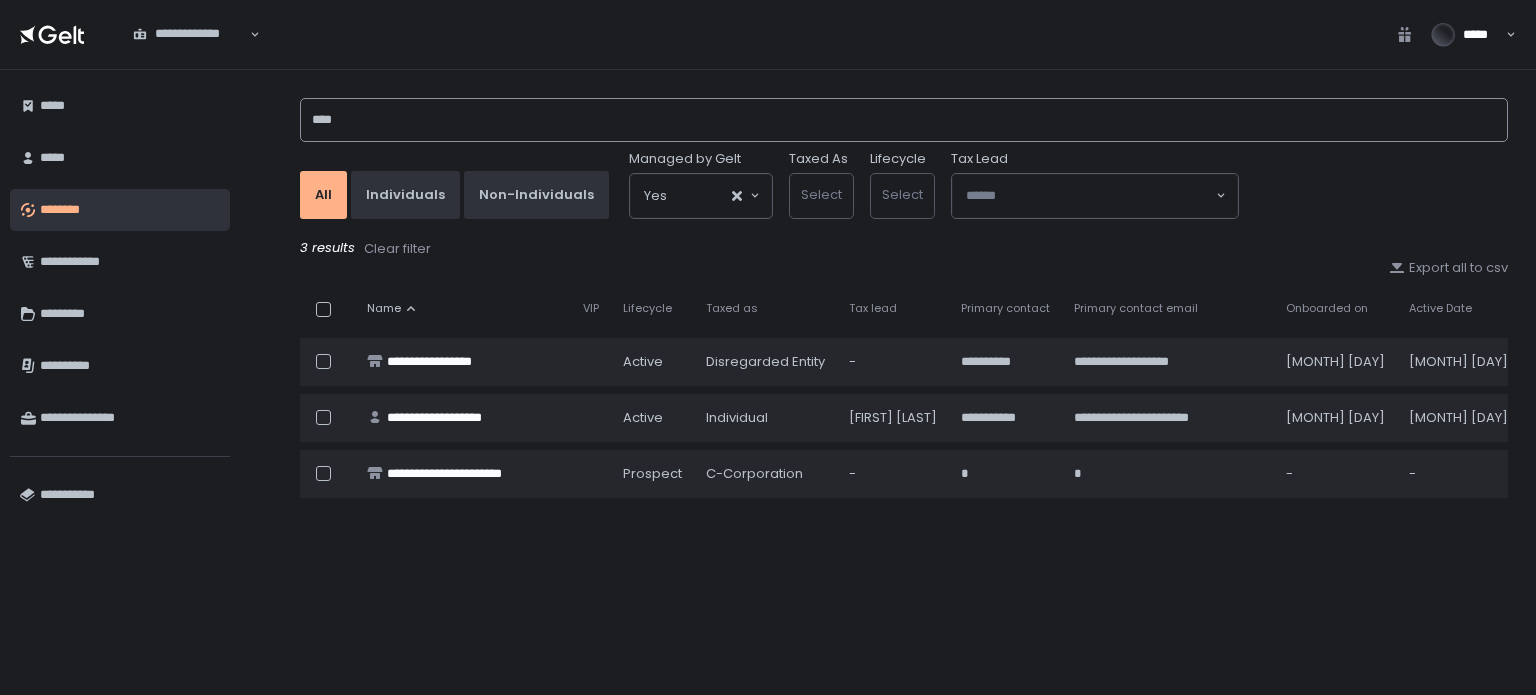 type on "****" 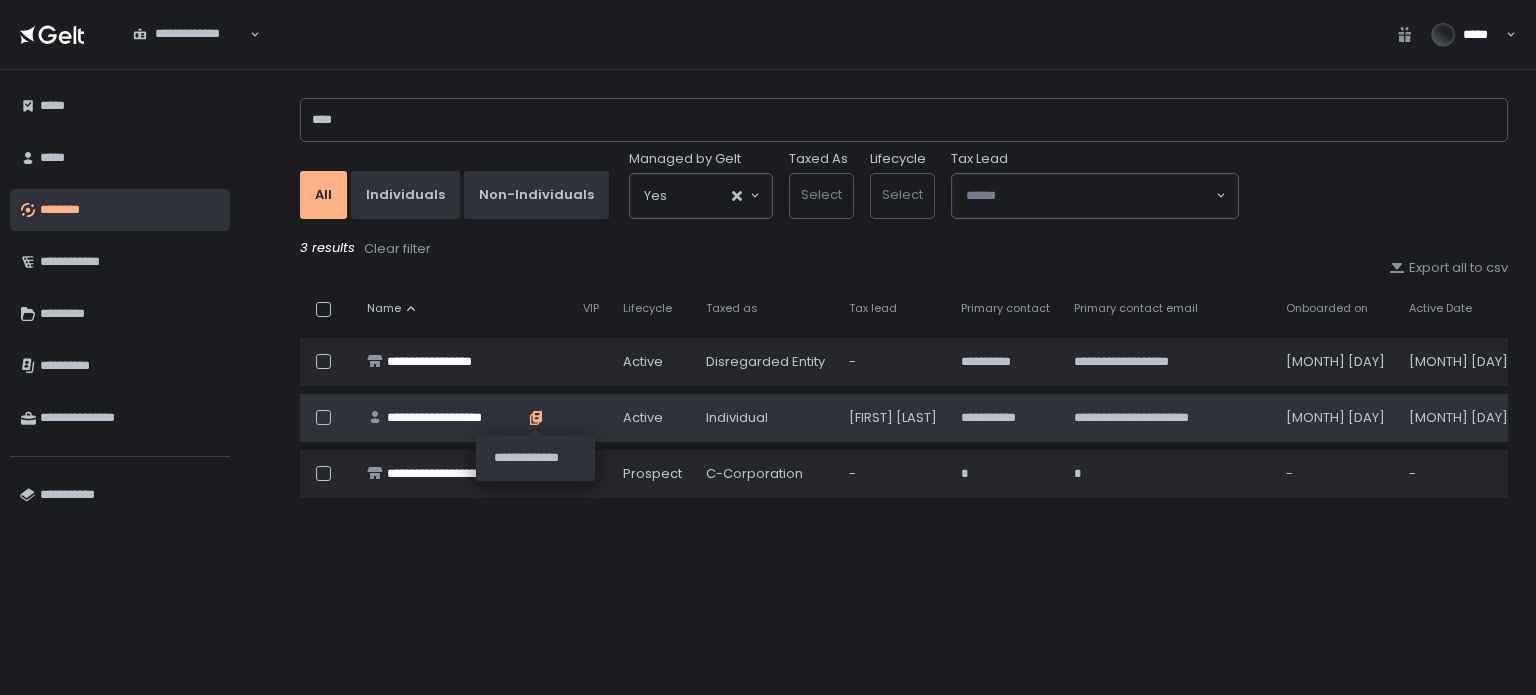 click 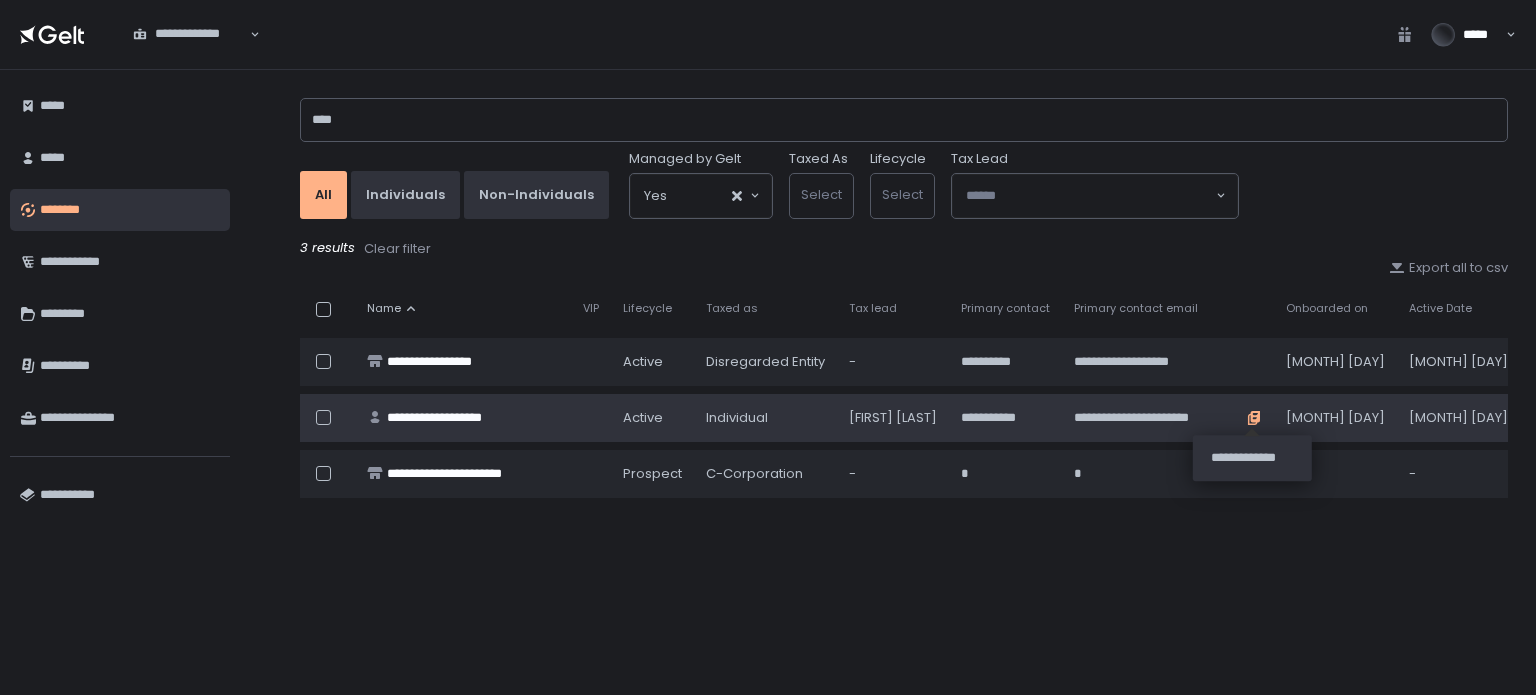 click 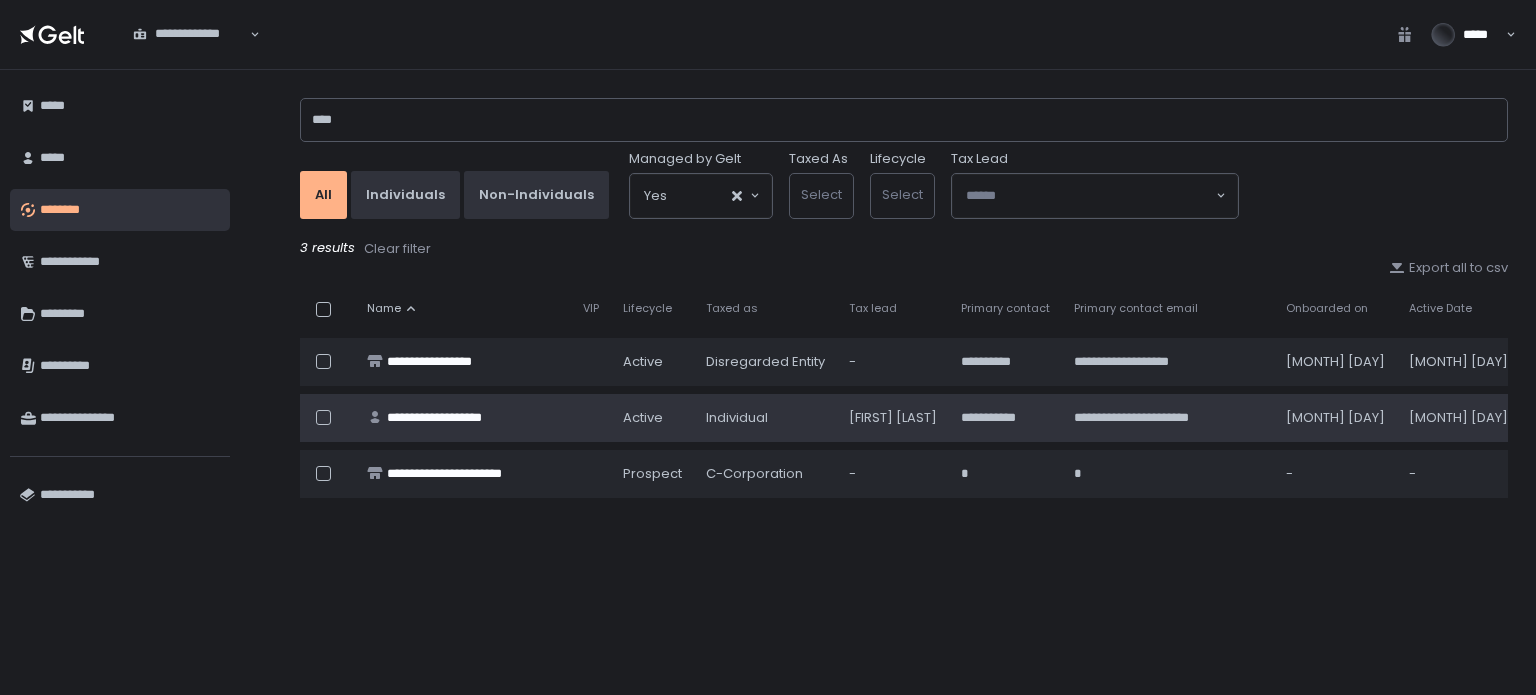 click on "**********" 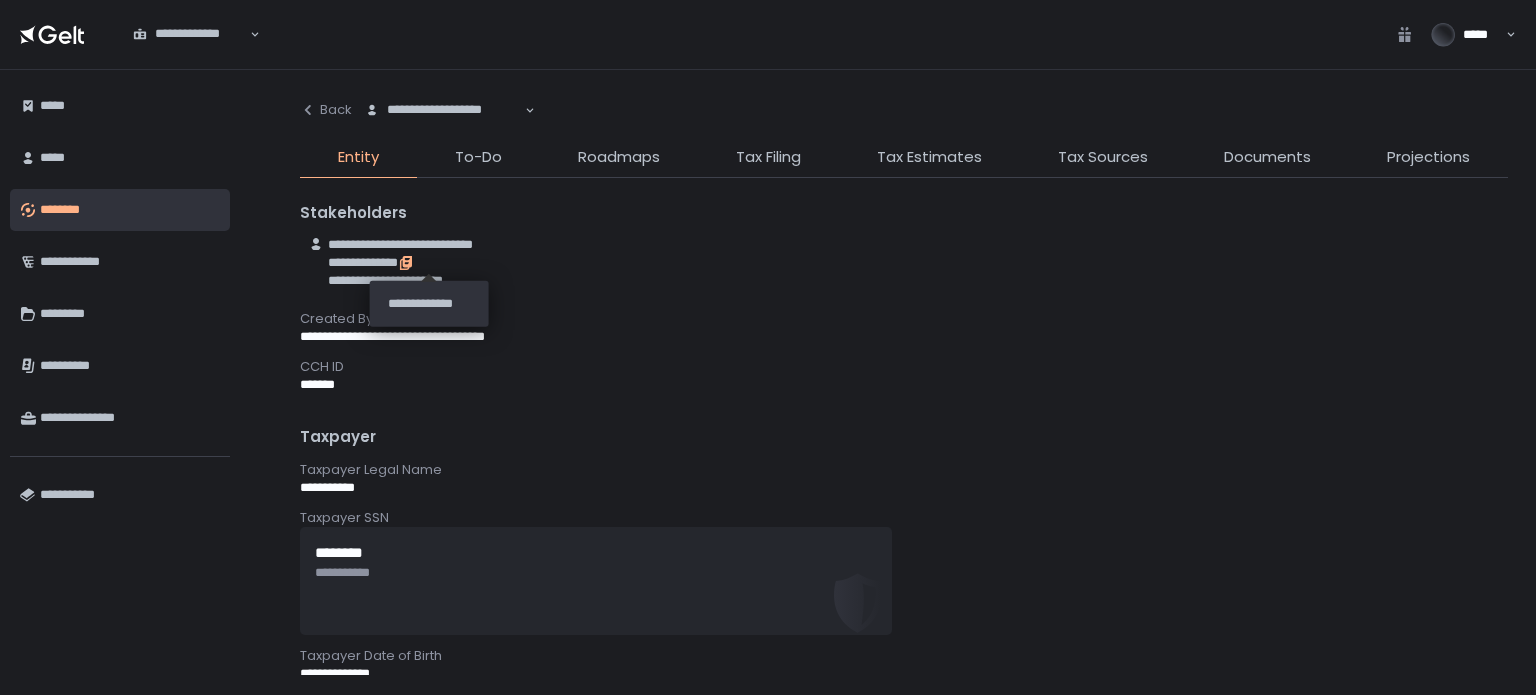 click 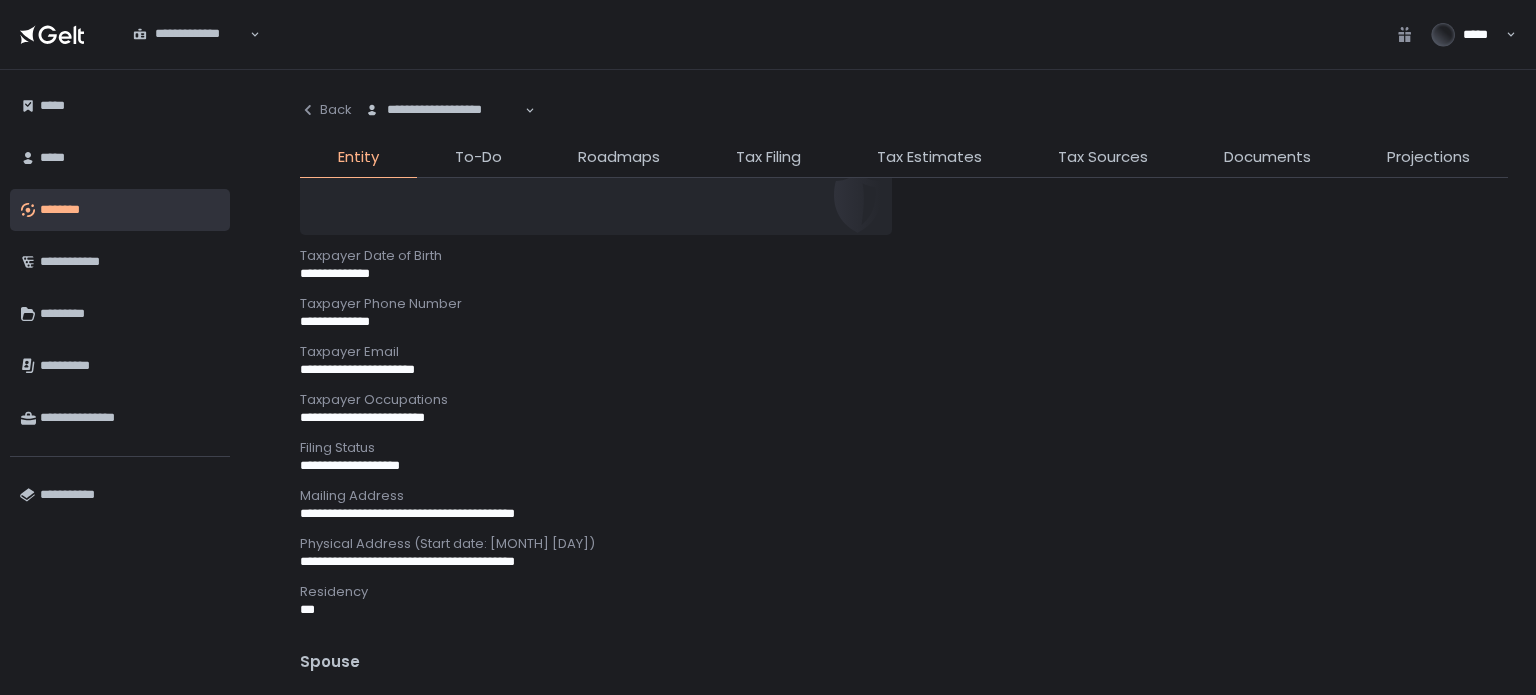 scroll, scrollTop: 0, scrollLeft: 0, axis: both 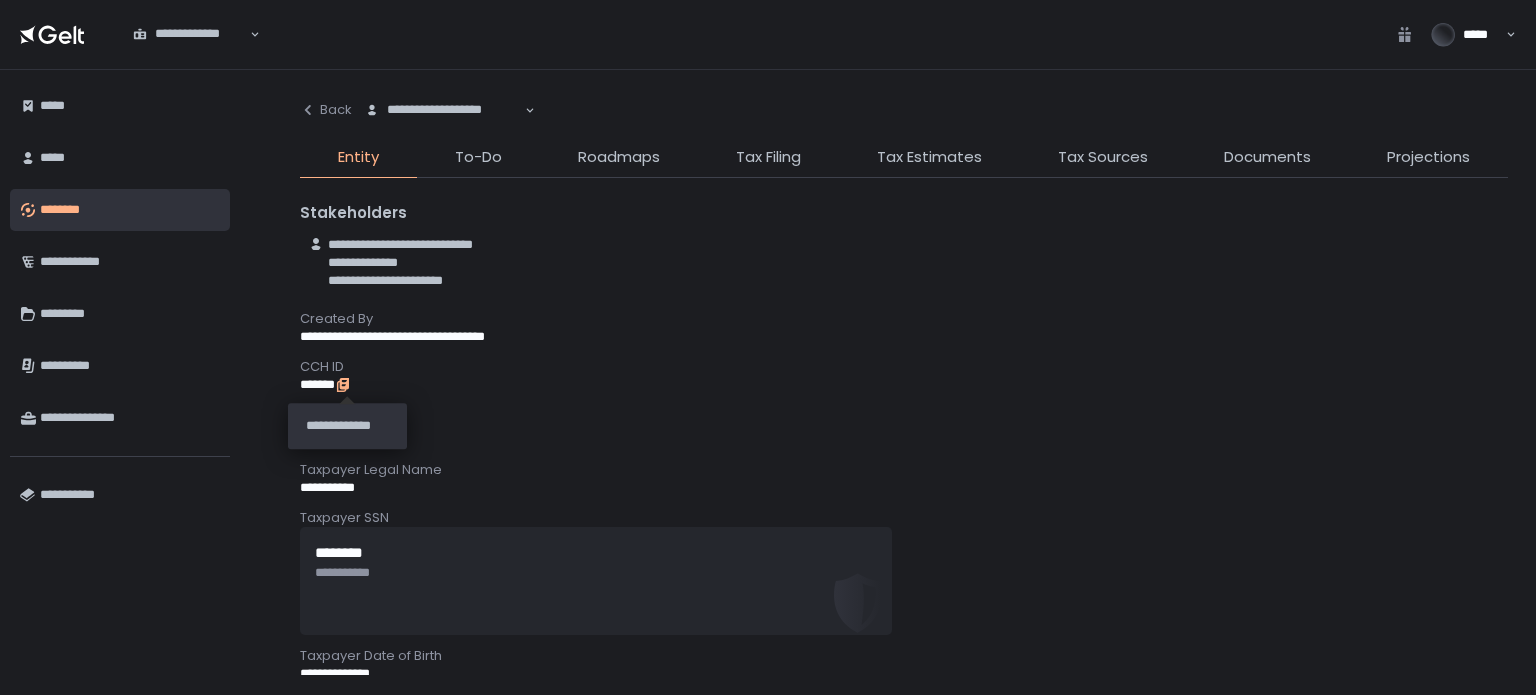 click 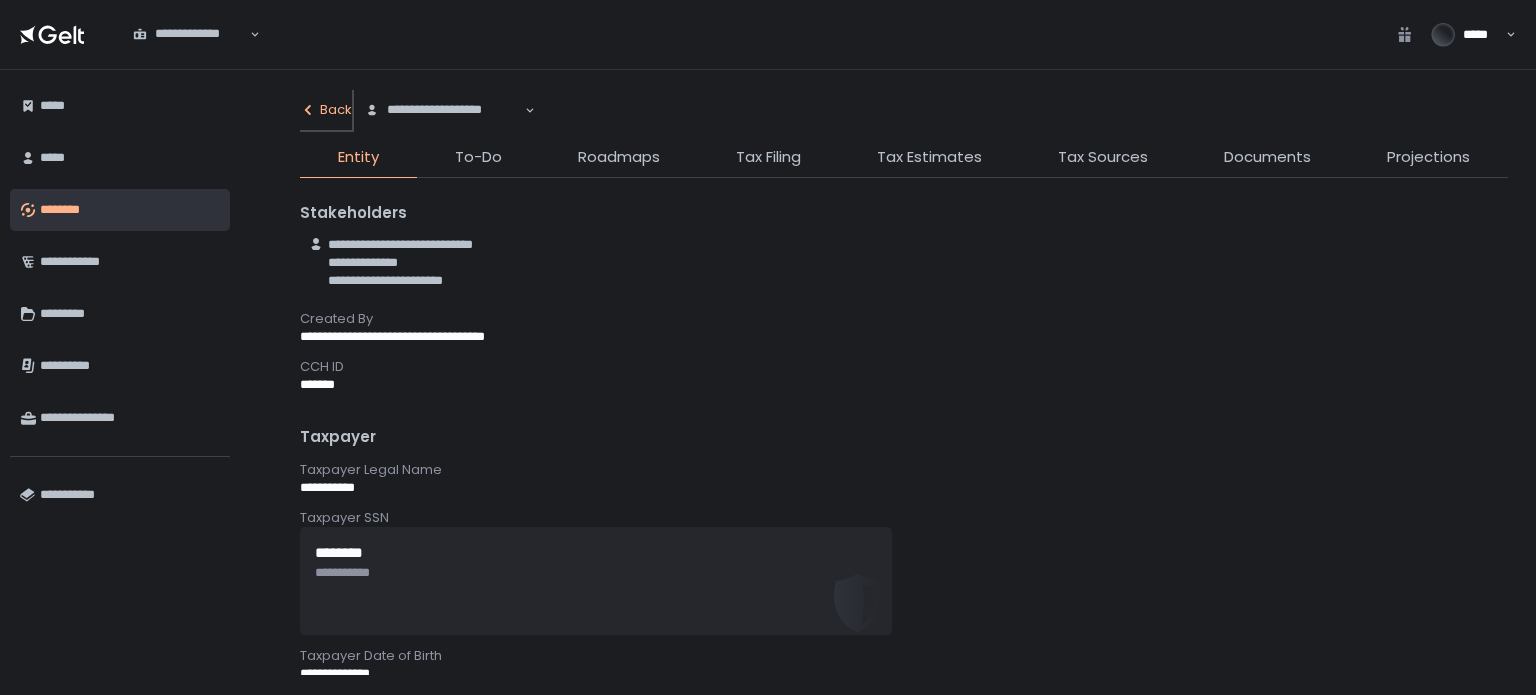 click on "Back" 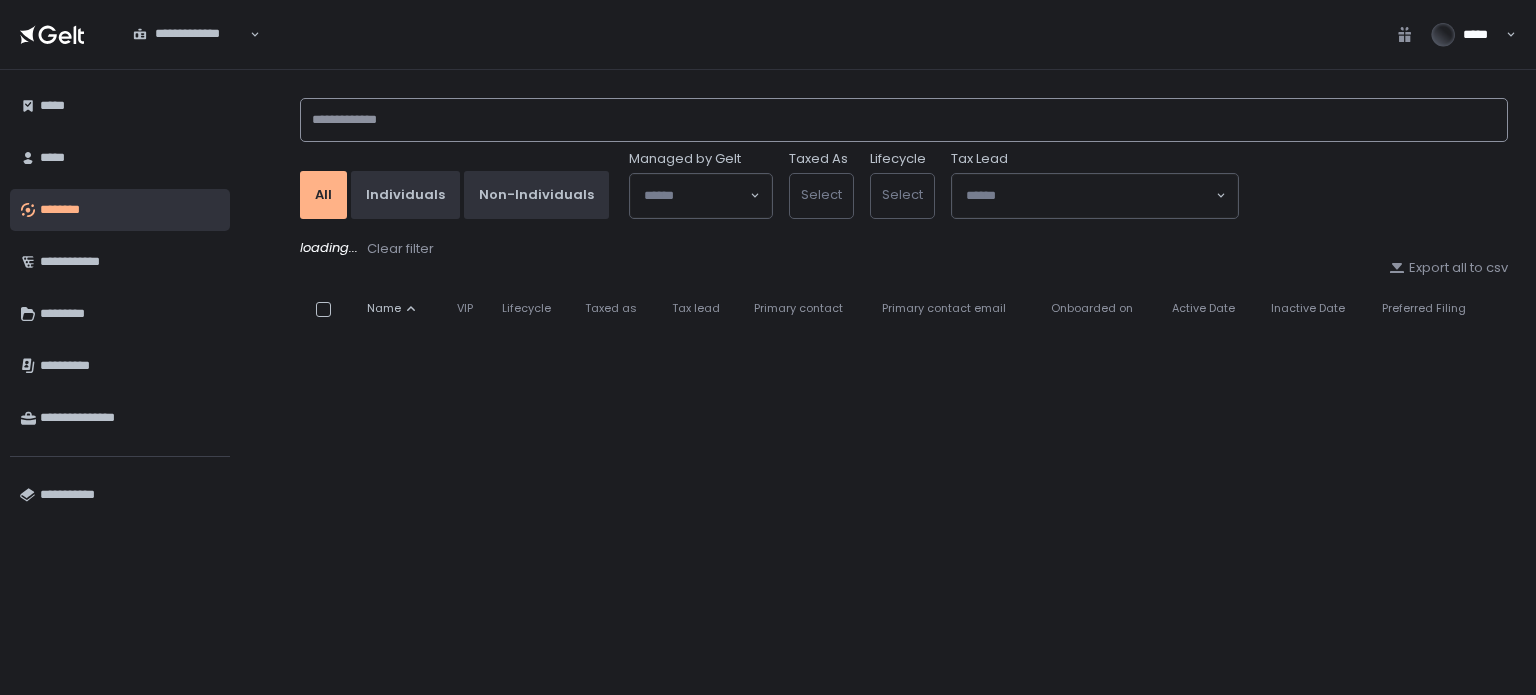 click 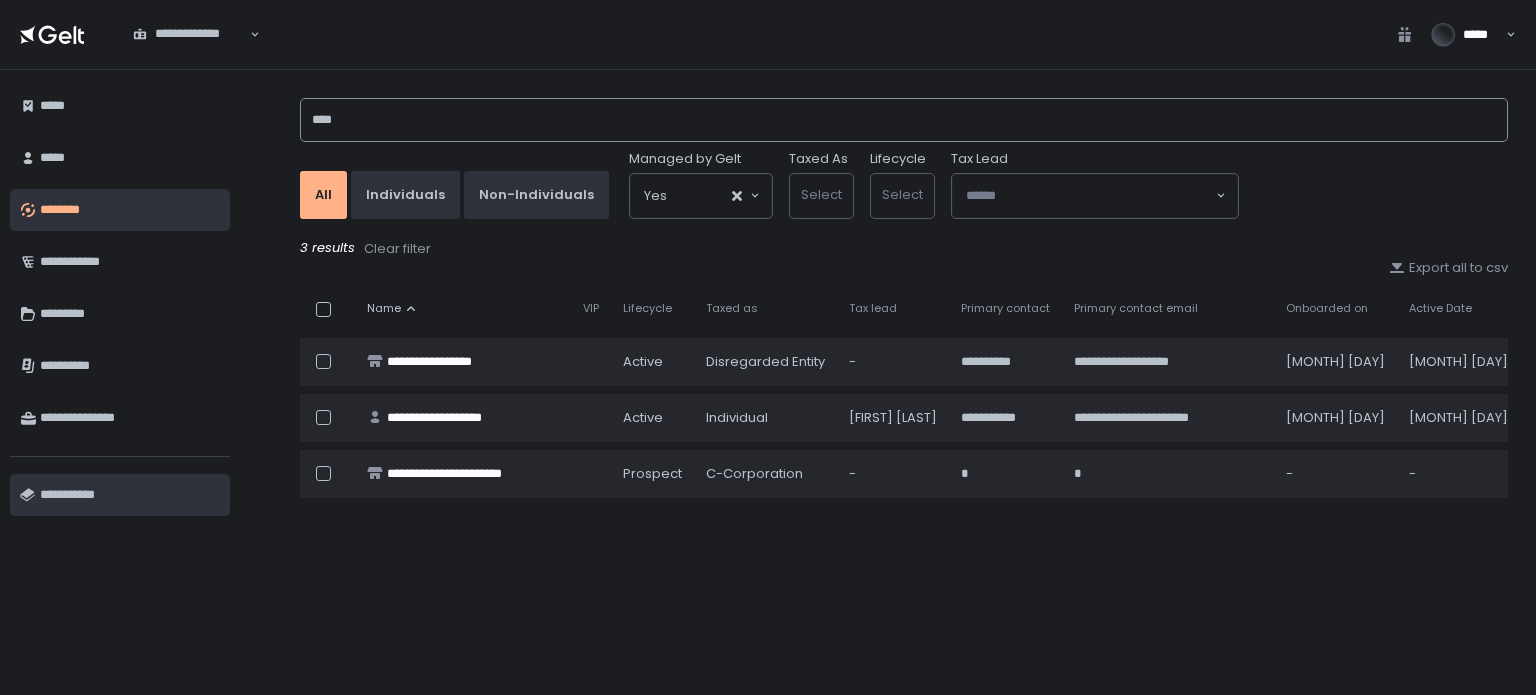 type on "****" 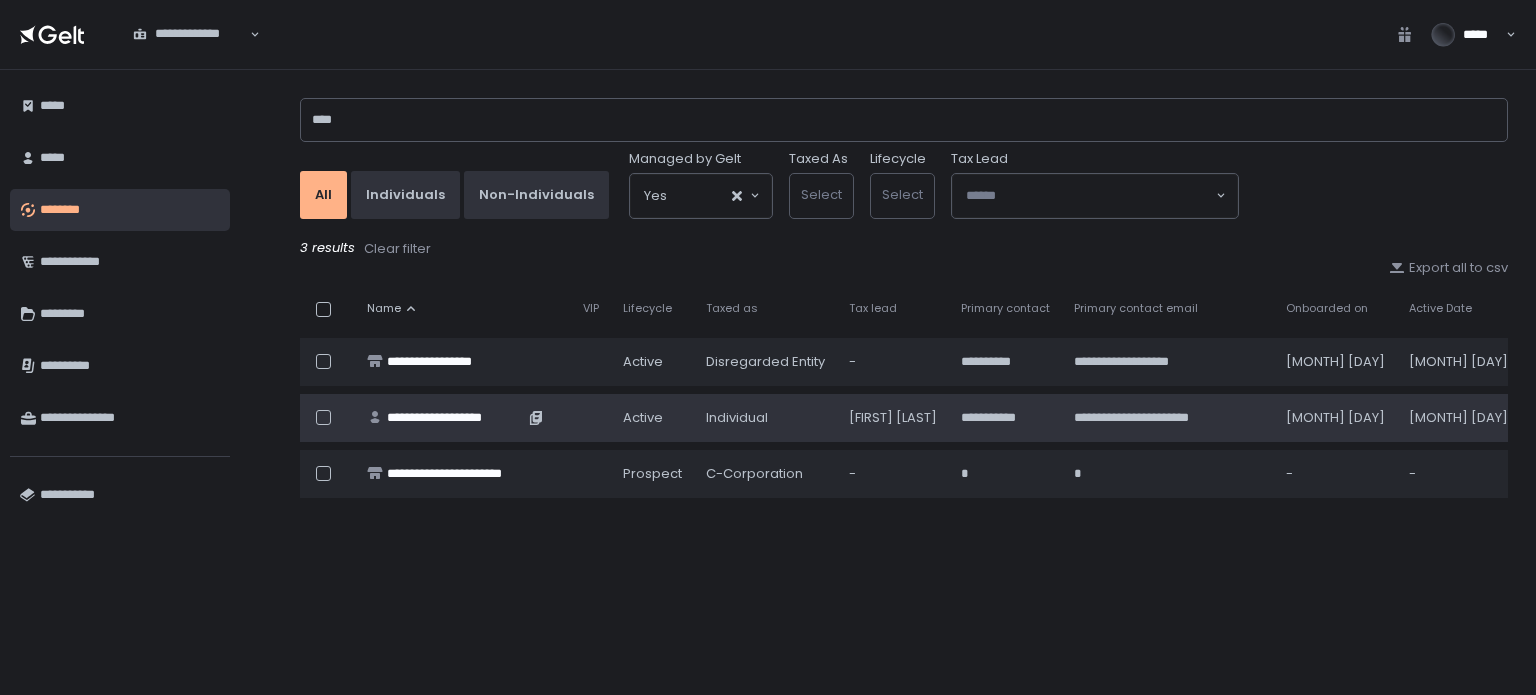 click on "**********" at bounding box center [455, 418] 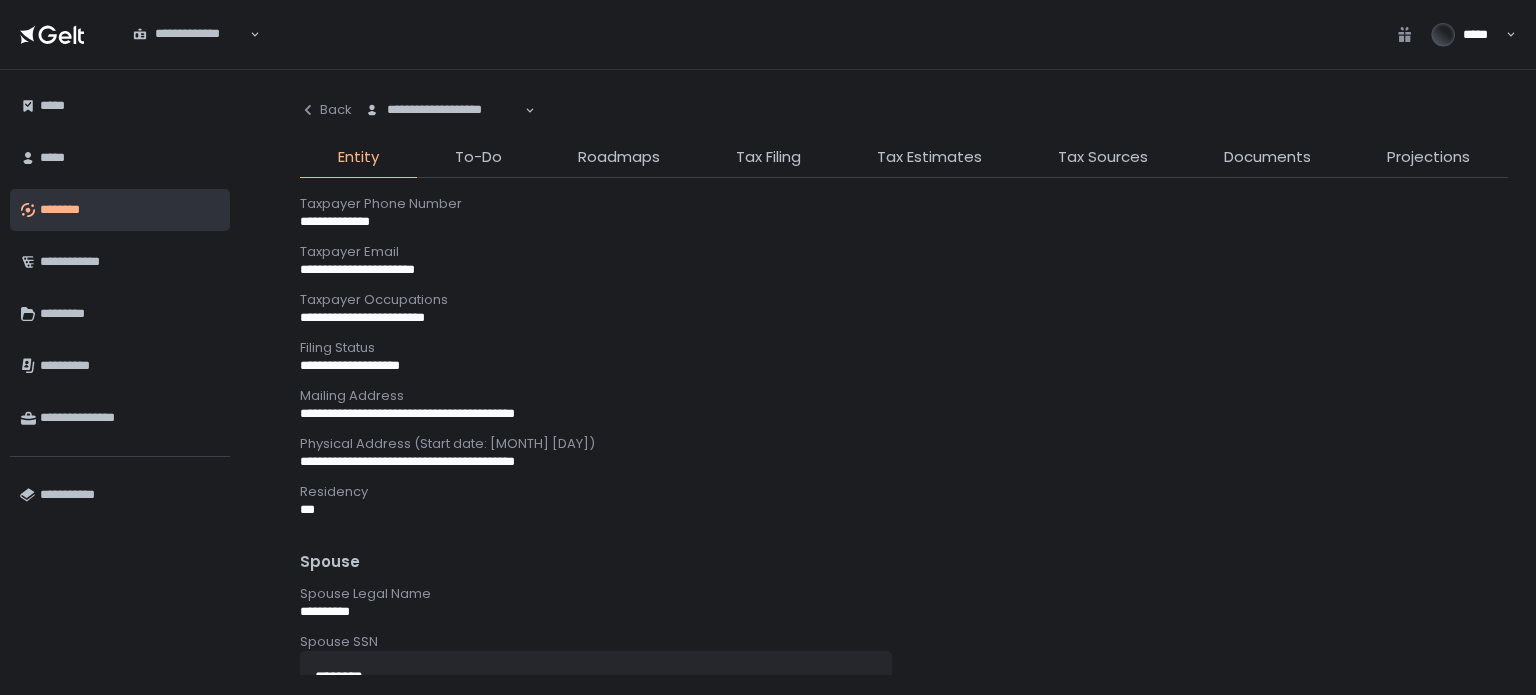 scroll, scrollTop: 600, scrollLeft: 0, axis: vertical 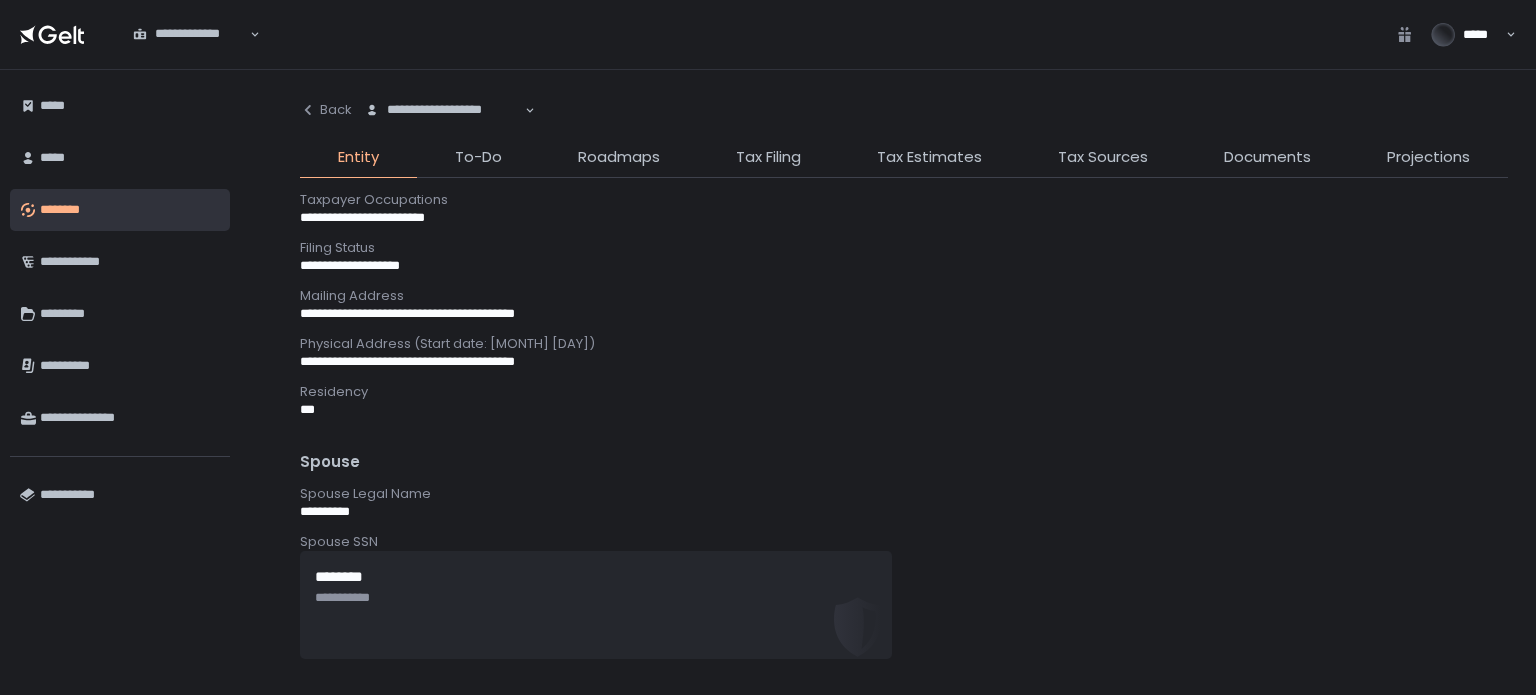 click on "Tax Sources" 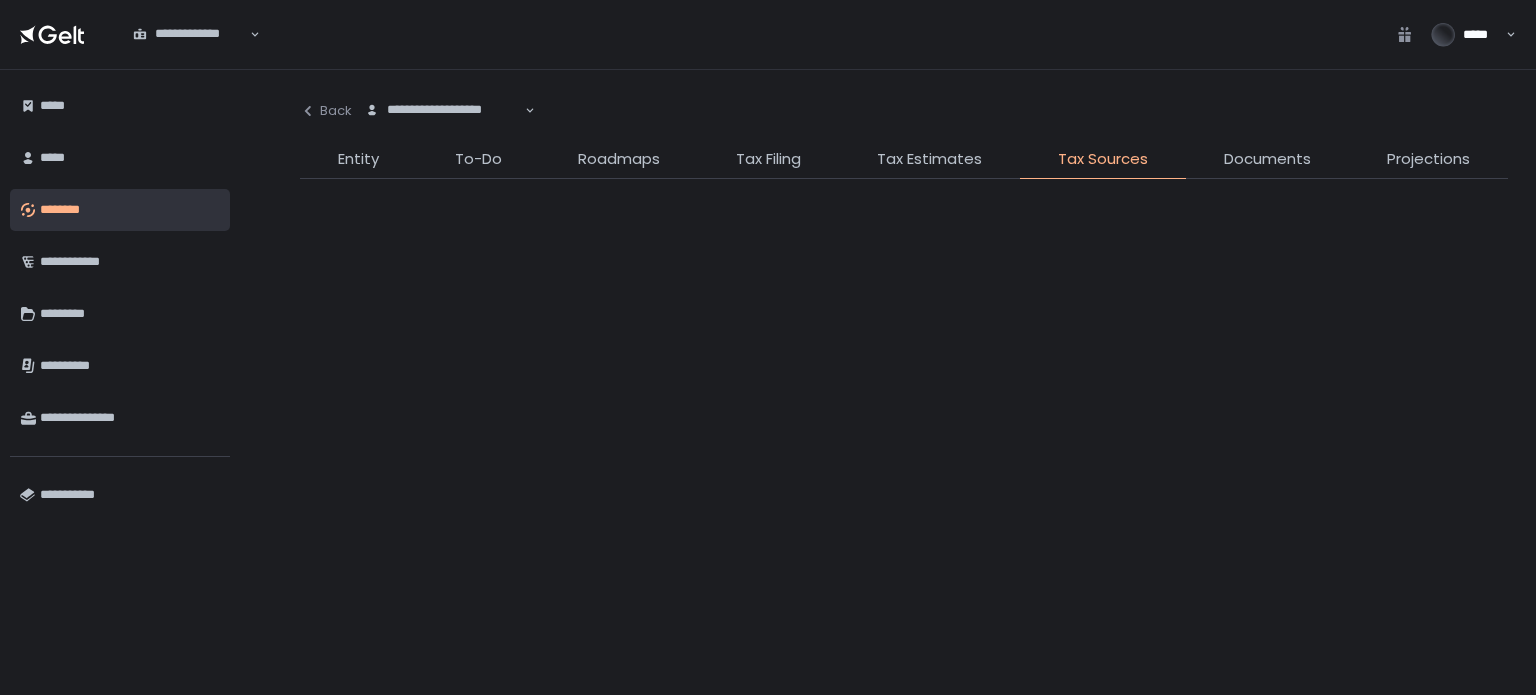 scroll, scrollTop: 0, scrollLeft: 0, axis: both 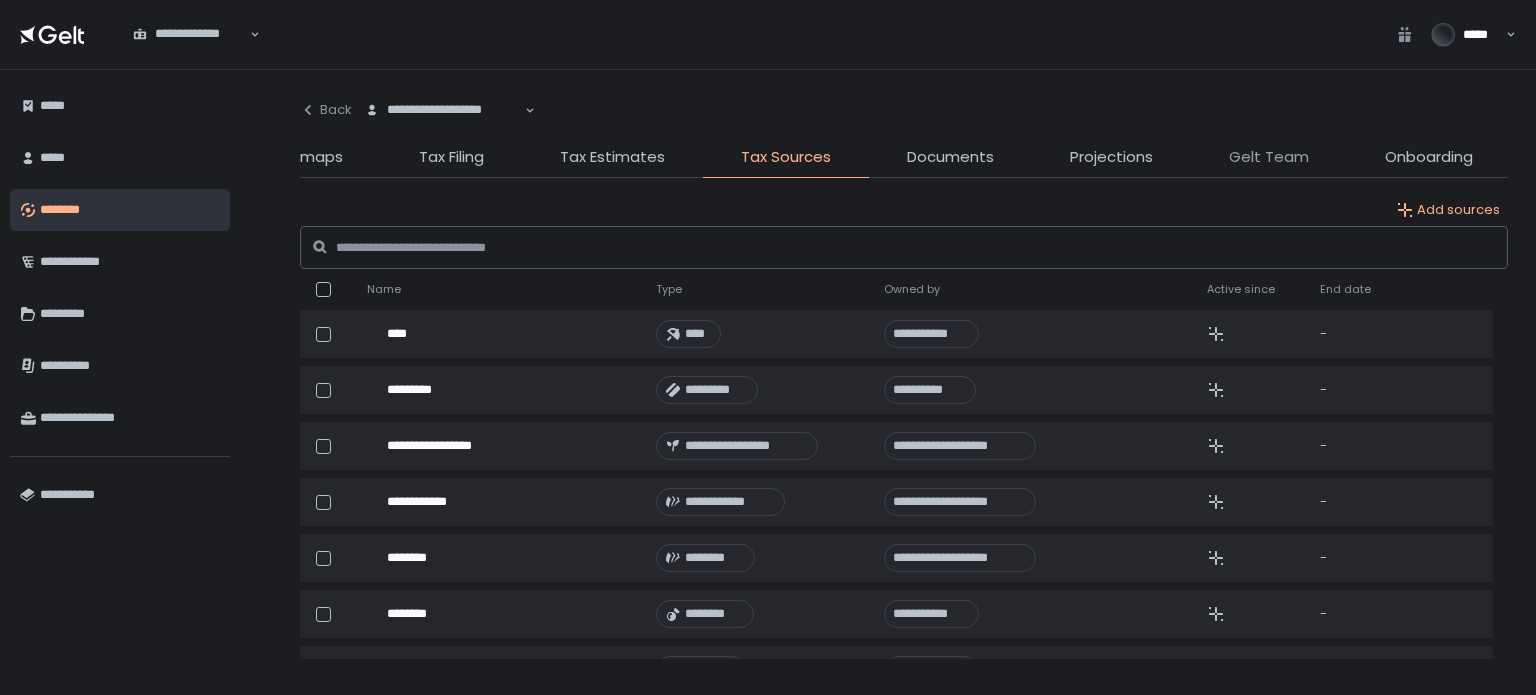 click on "Gelt Team" at bounding box center (1269, 157) 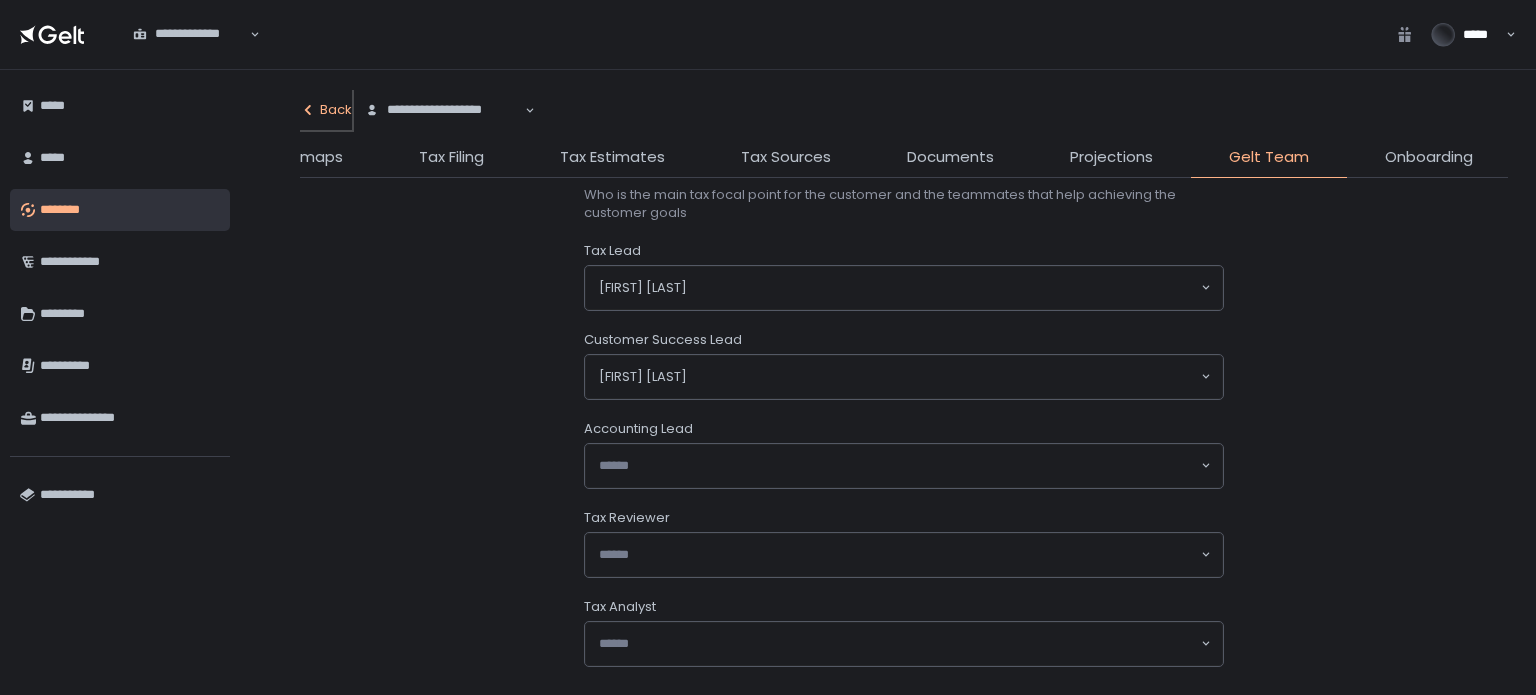 click on "Back" 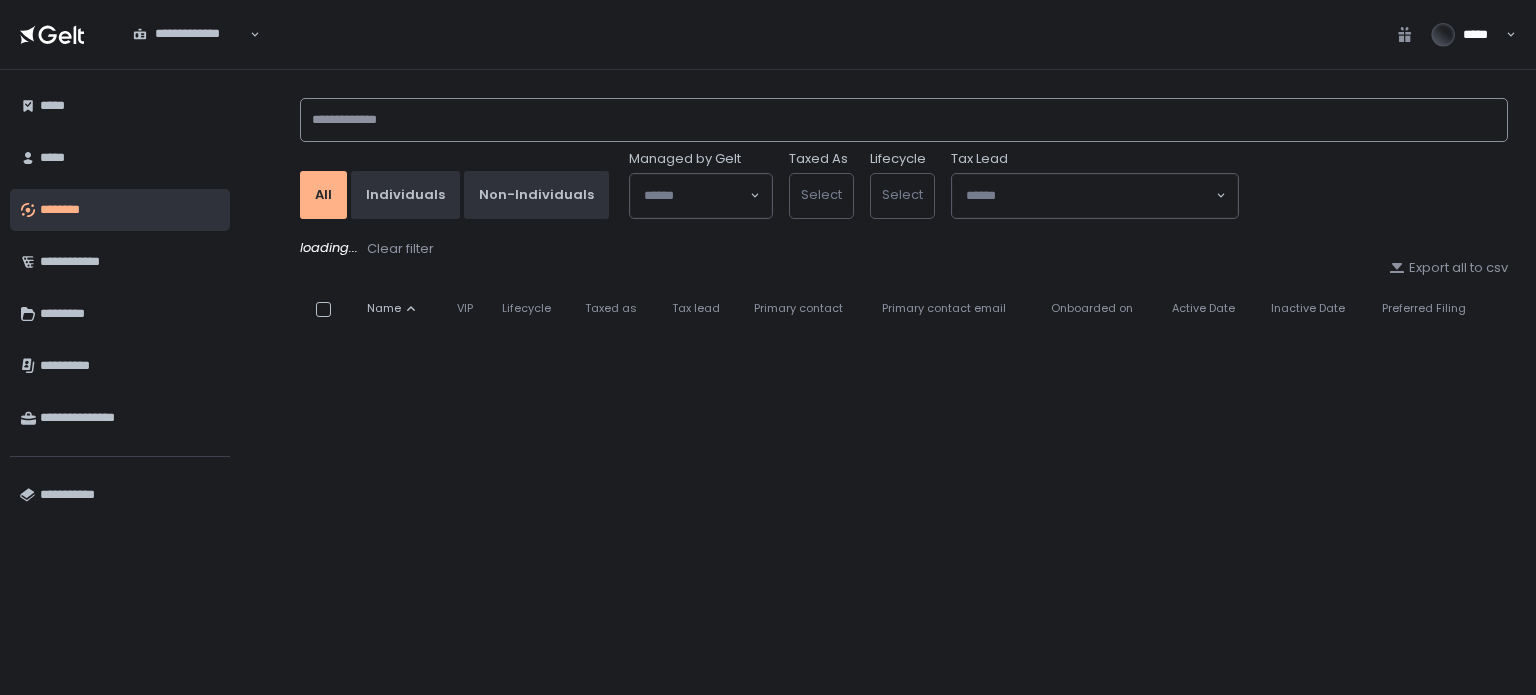 click 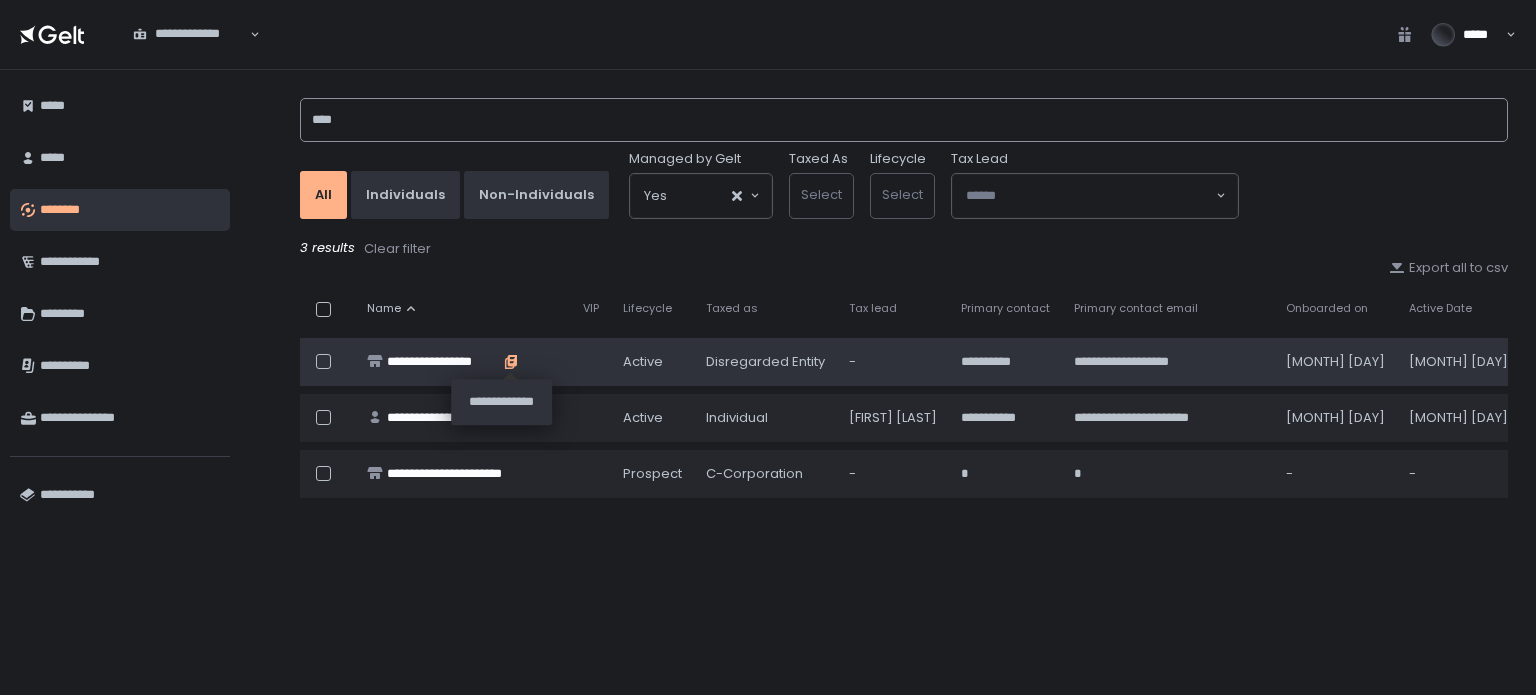 type on "****" 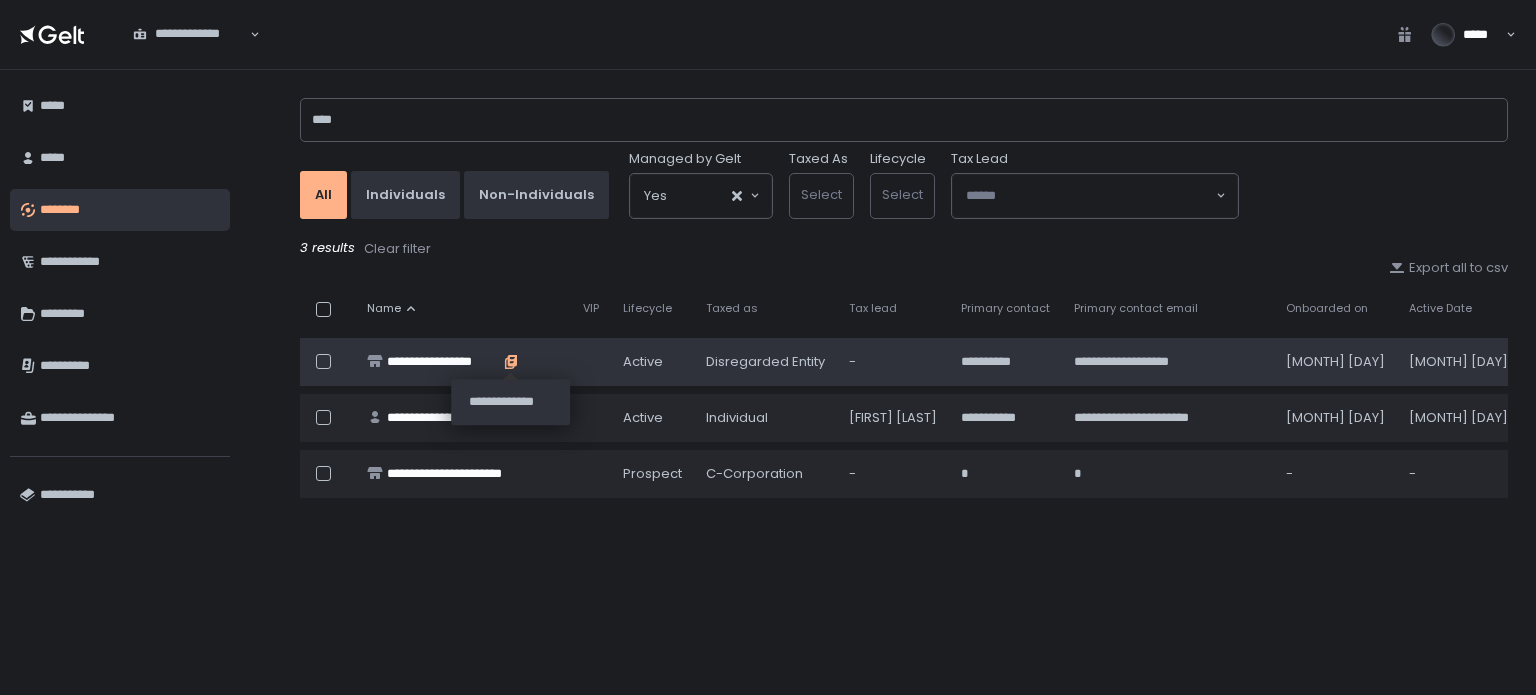 click 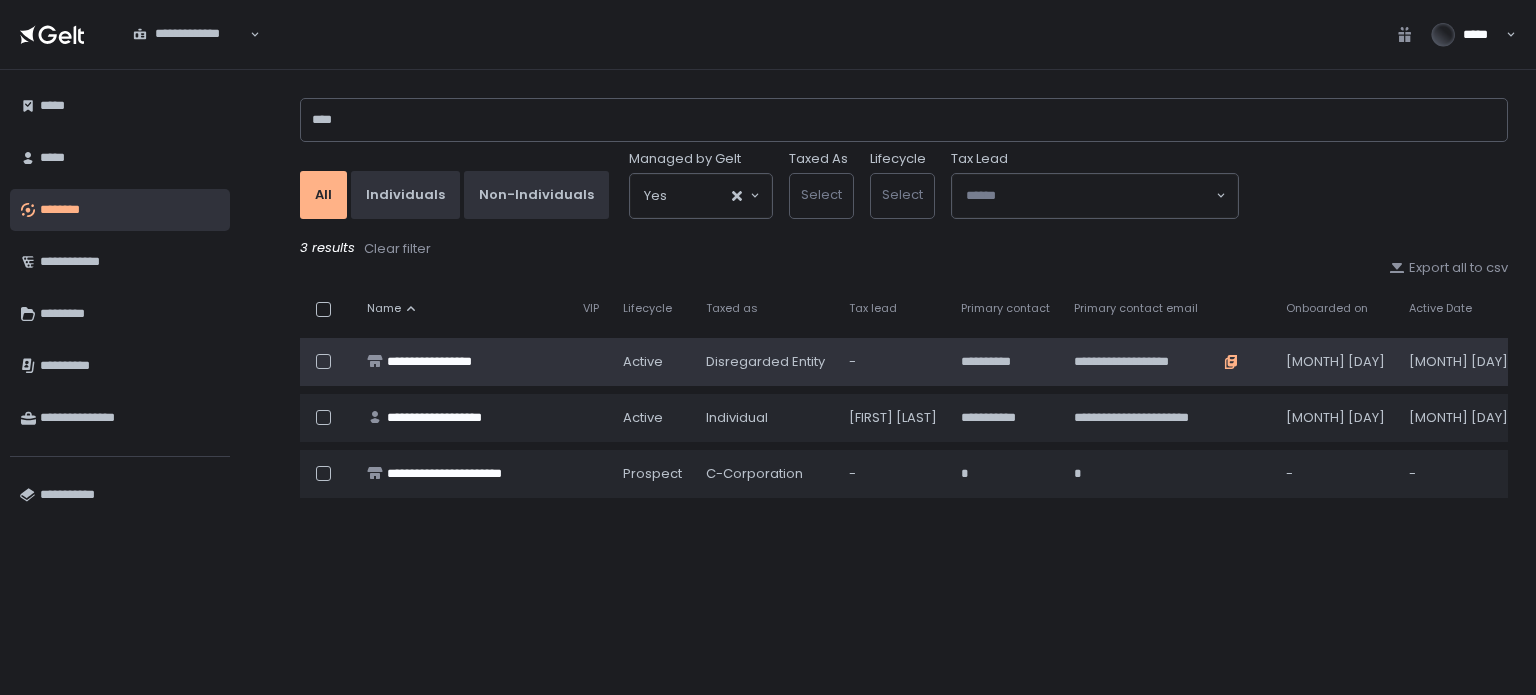 click 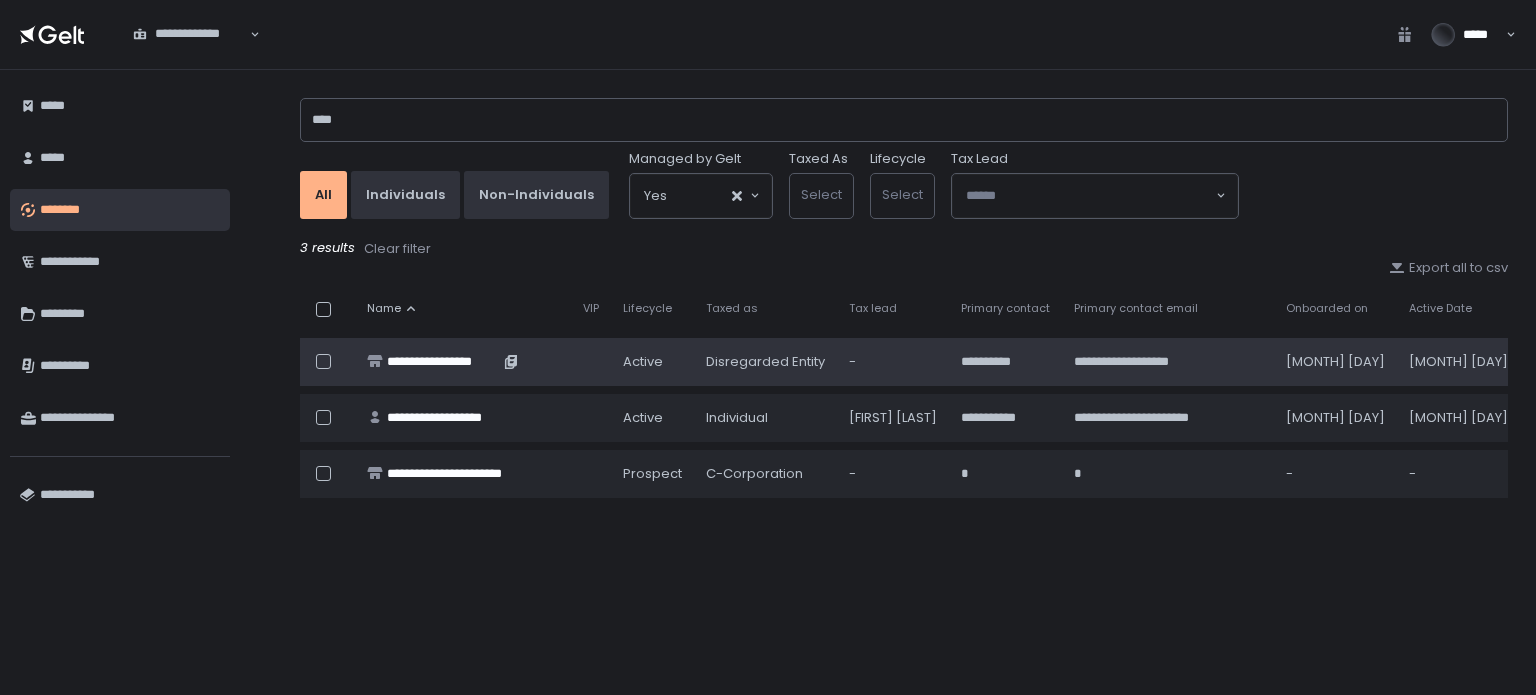 click on "**********" at bounding box center (443, 362) 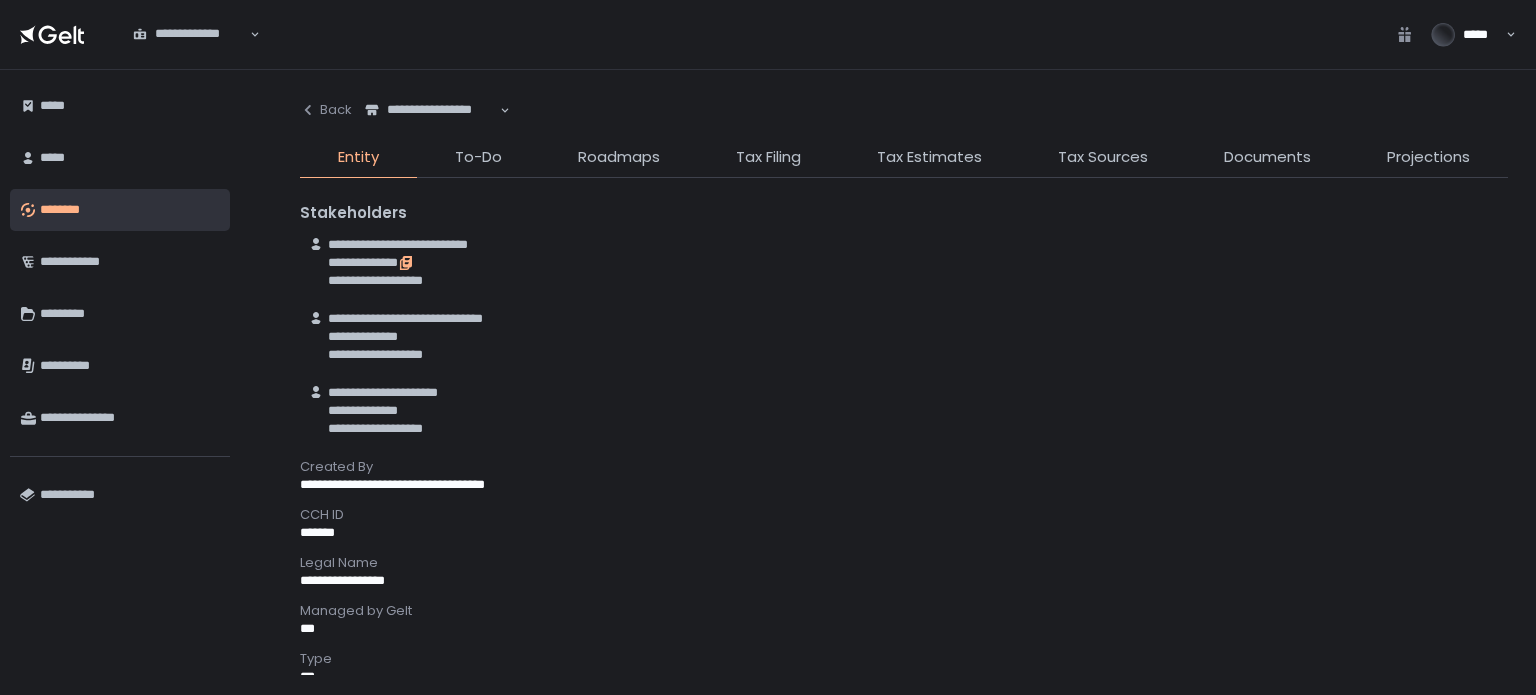 click 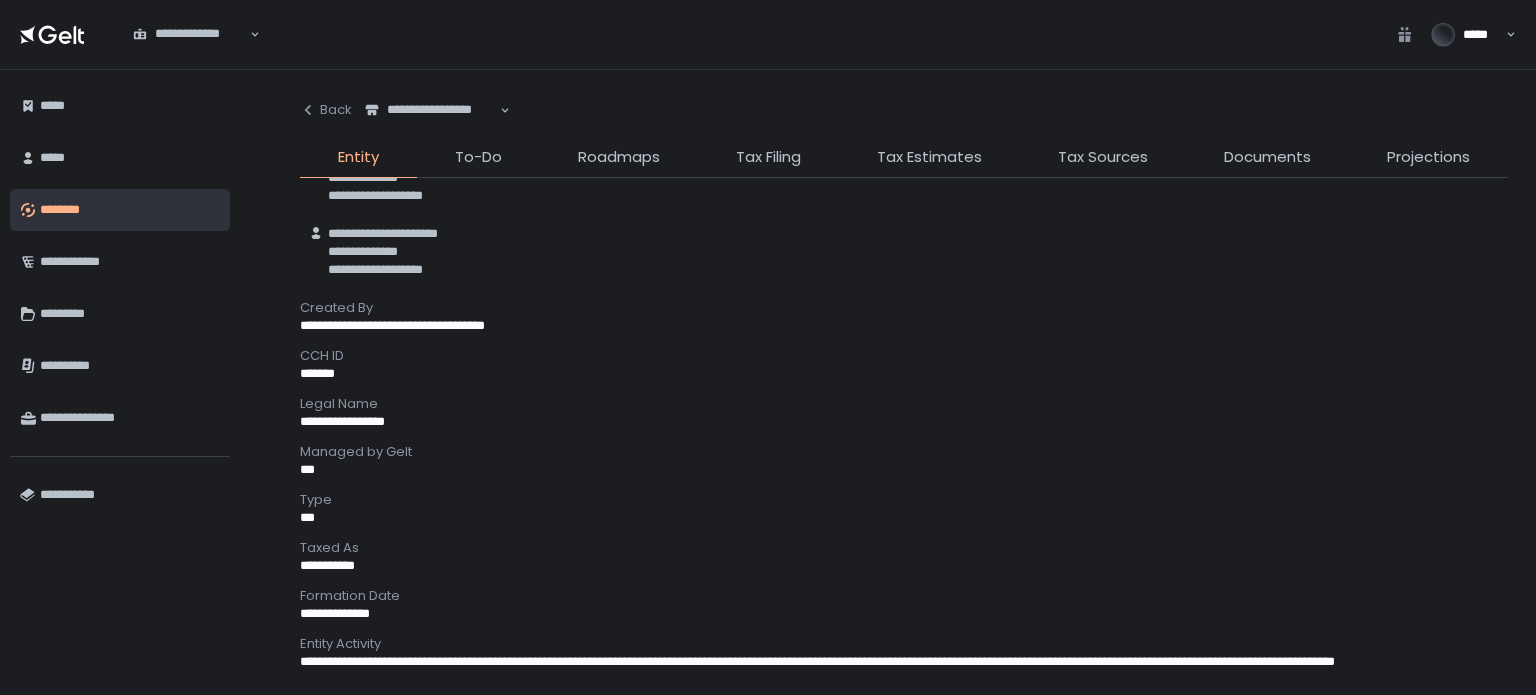 scroll, scrollTop: 300, scrollLeft: 0, axis: vertical 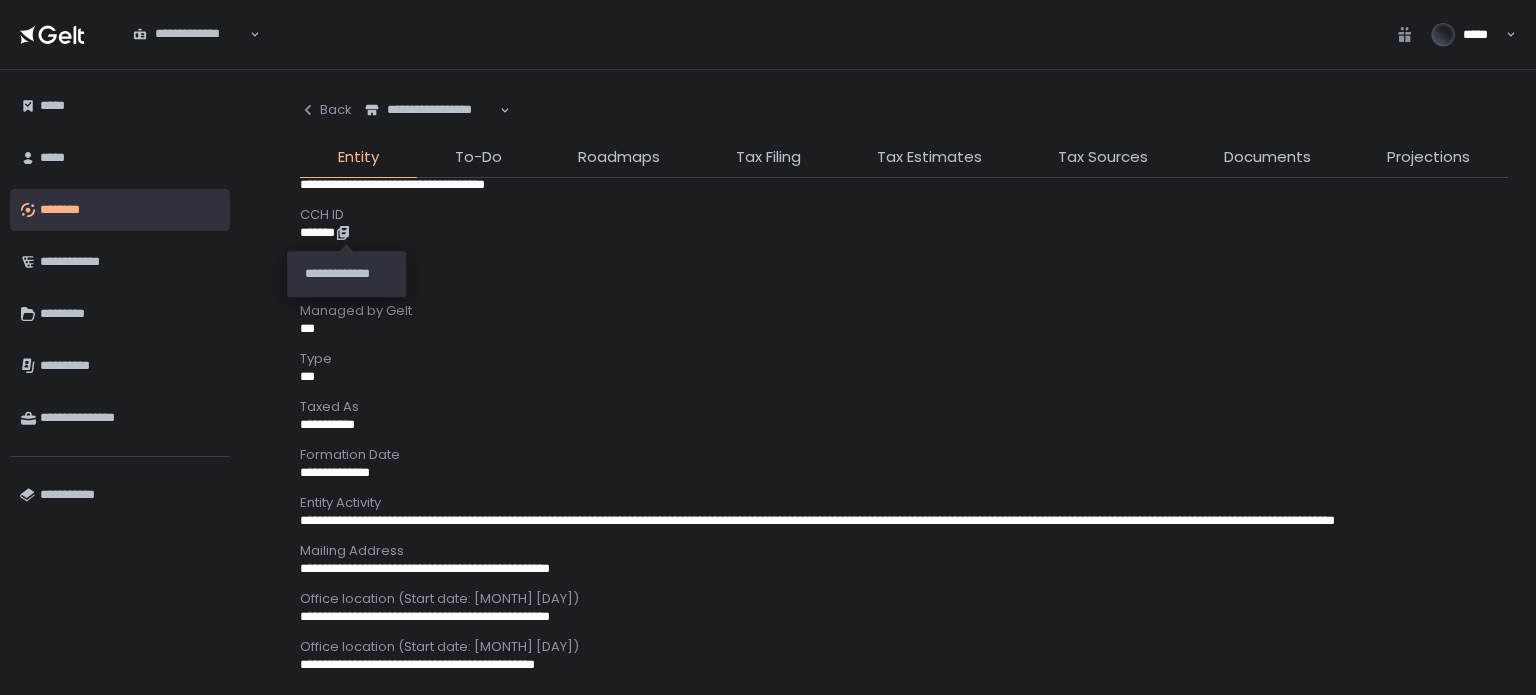 click 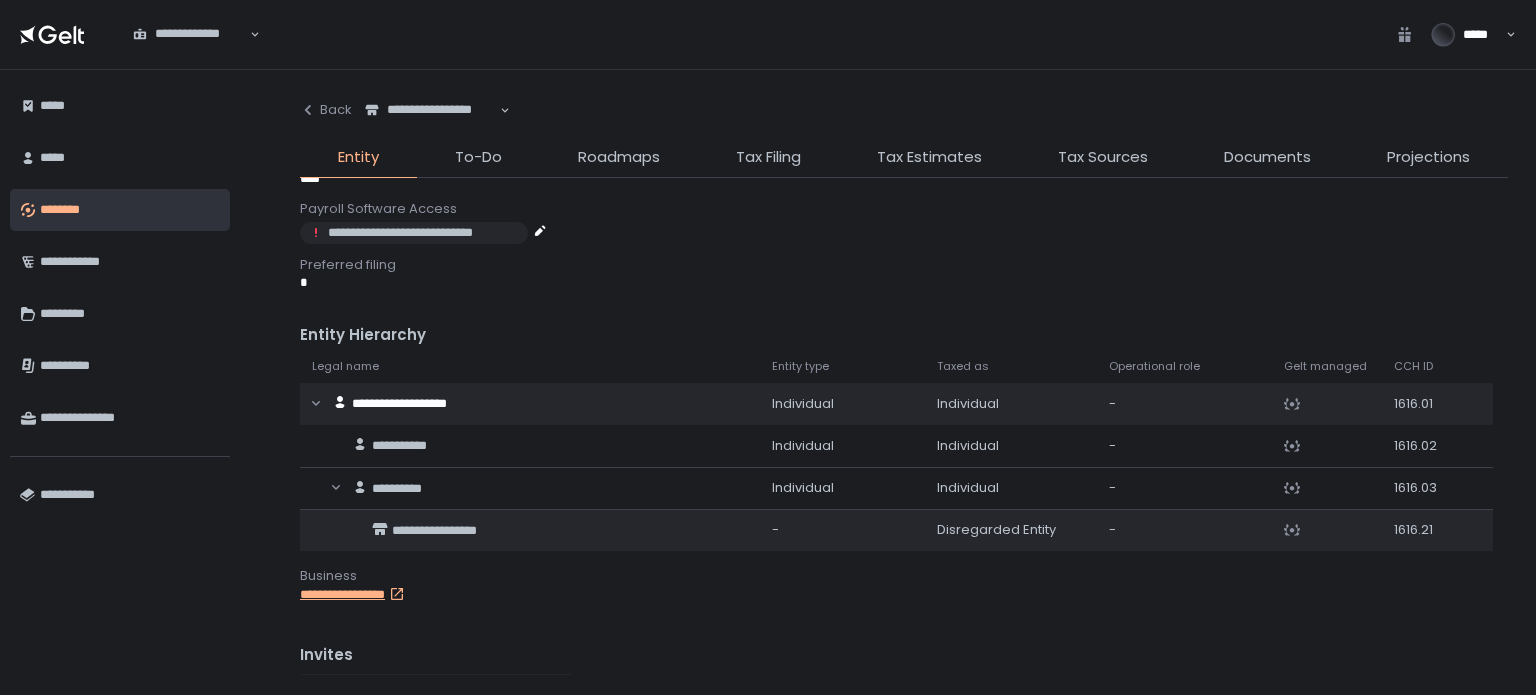 scroll, scrollTop: 1100, scrollLeft: 0, axis: vertical 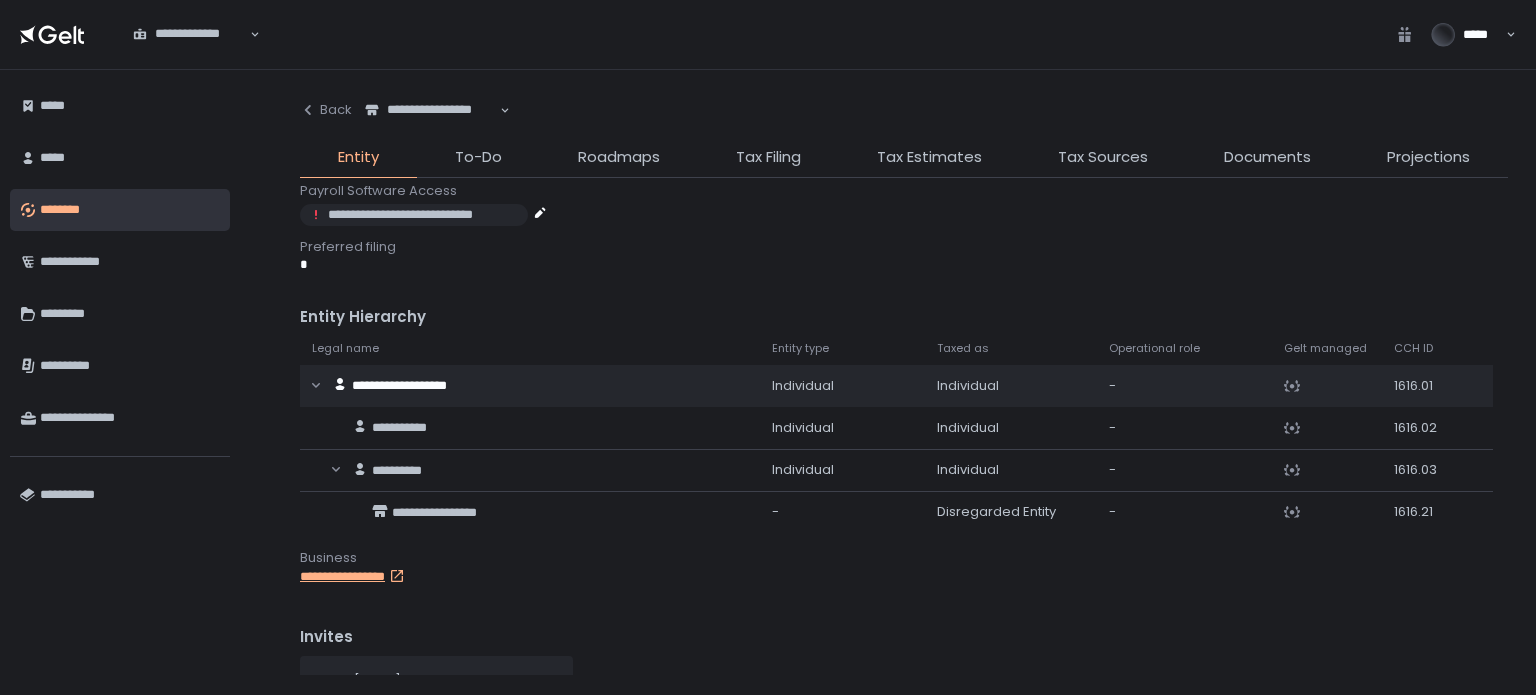 click on "**********" at bounding box center (367, 577) 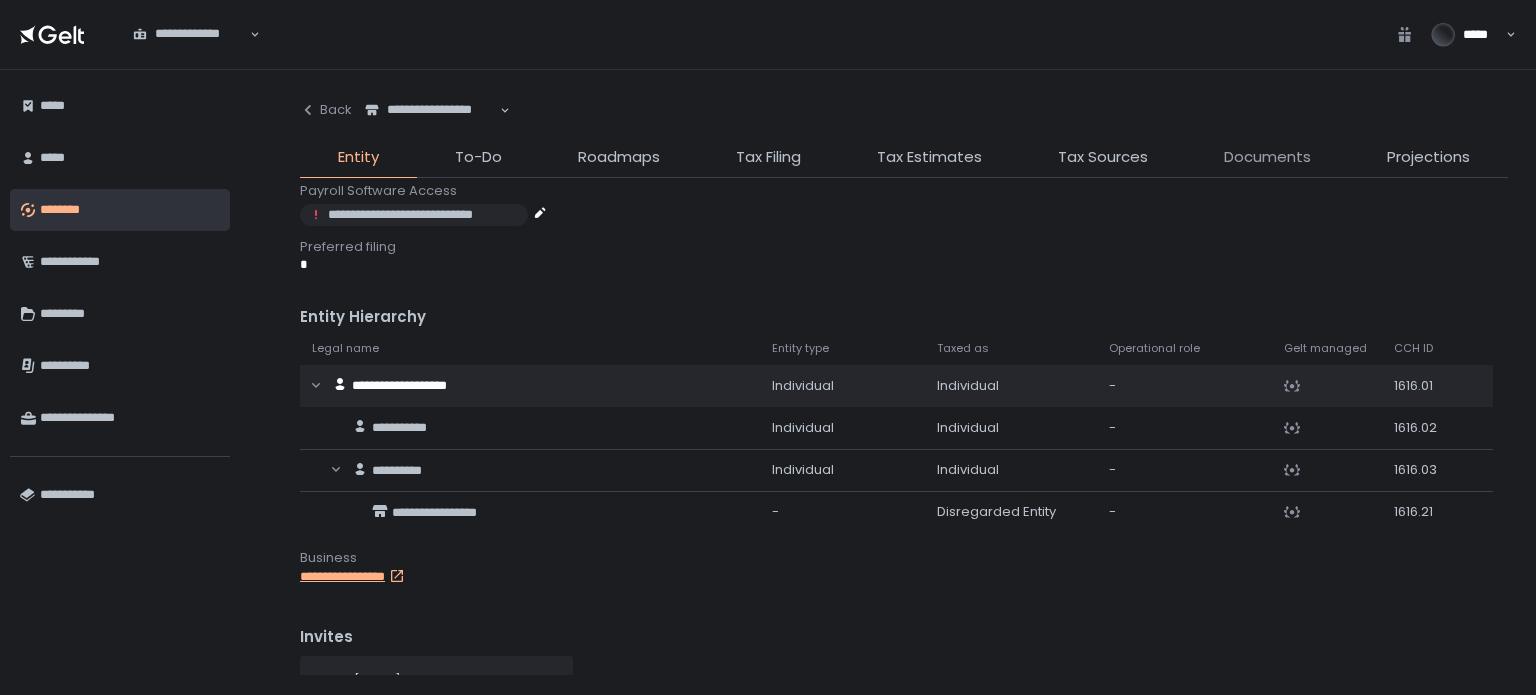 click on "Documents" at bounding box center [1267, 157] 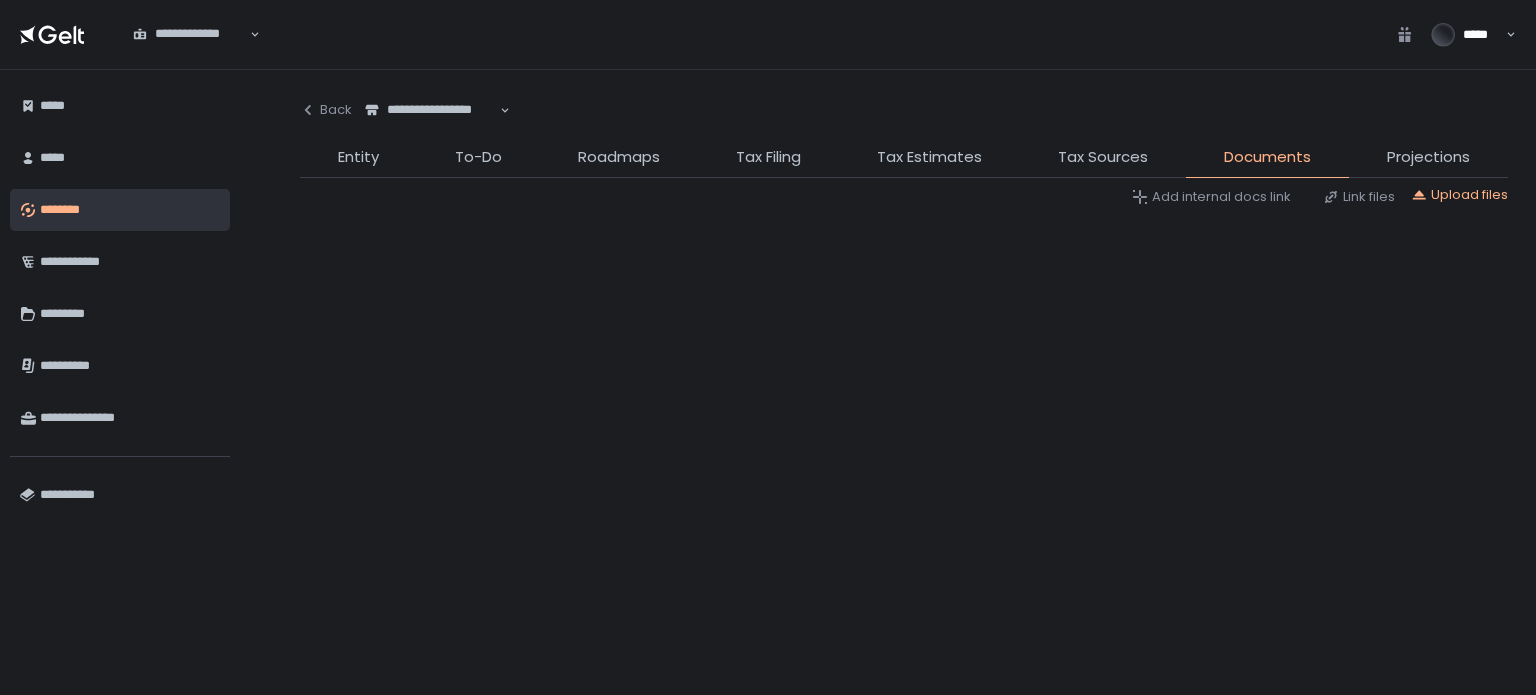 scroll, scrollTop: 0, scrollLeft: 0, axis: both 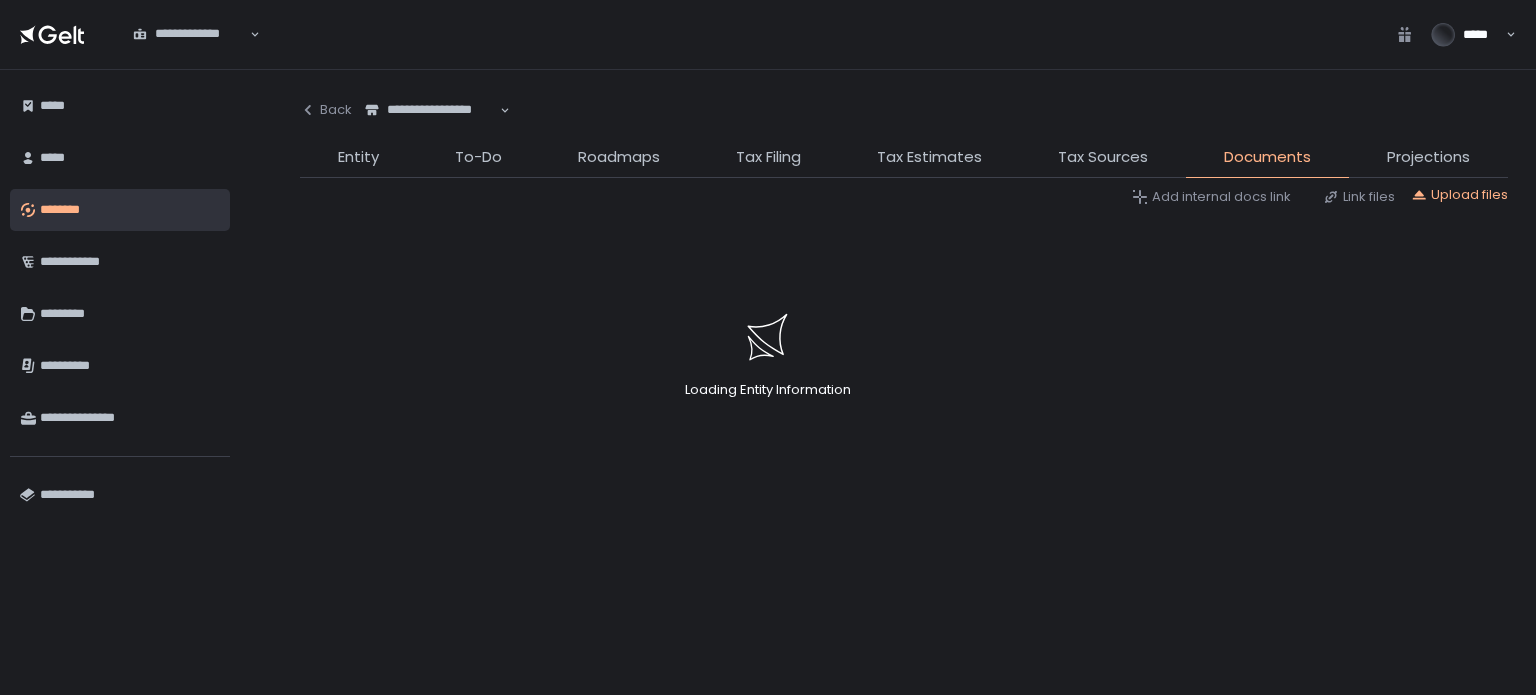 click on "Loading Entity Information" 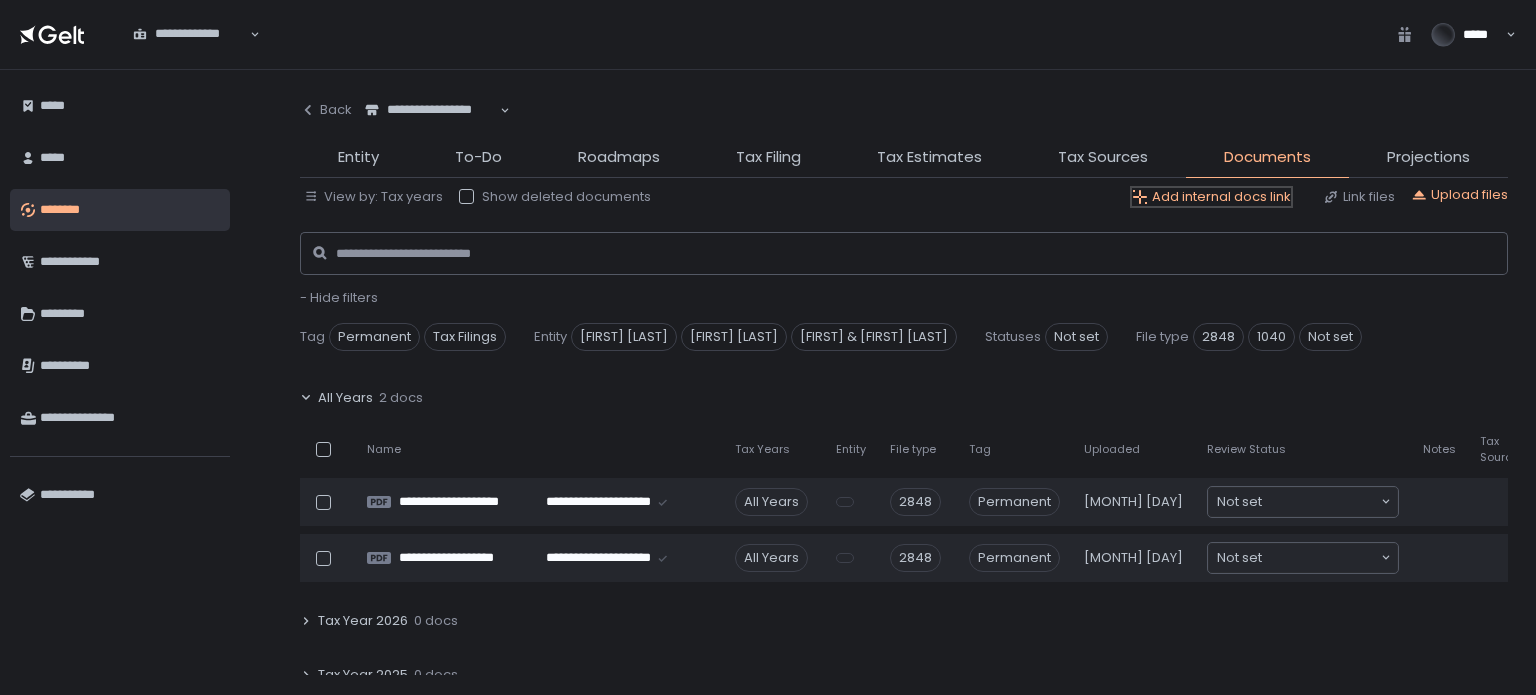 click on "Add internal docs link" 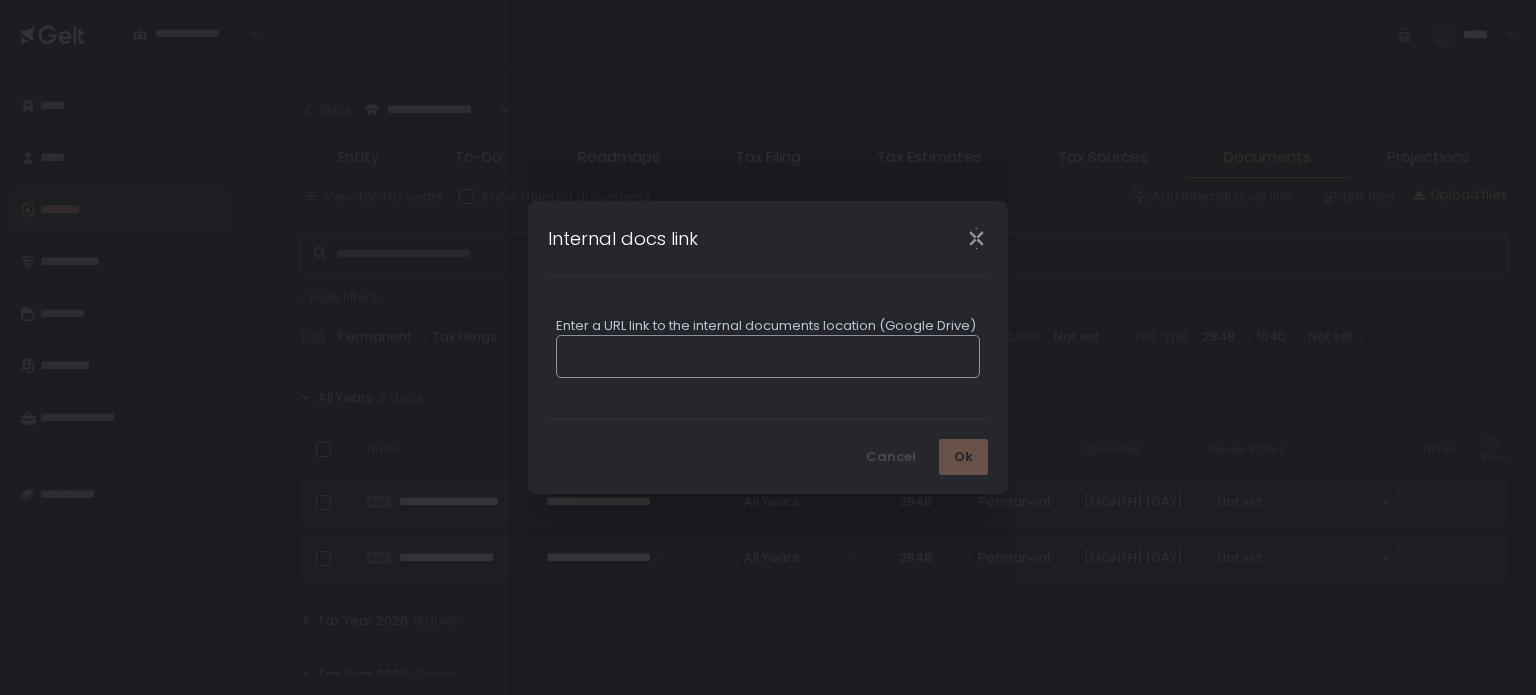 paste on "**********" 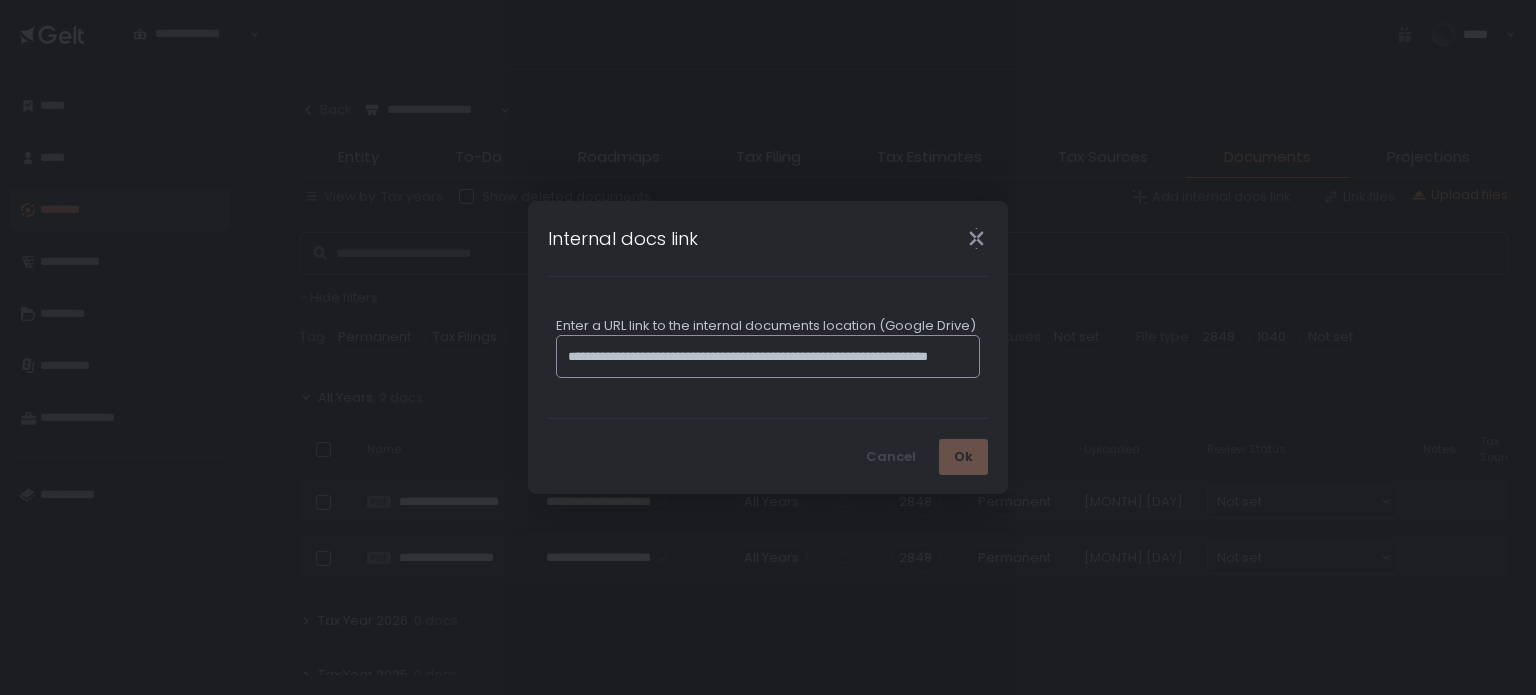 scroll, scrollTop: 0, scrollLeft: 104, axis: horizontal 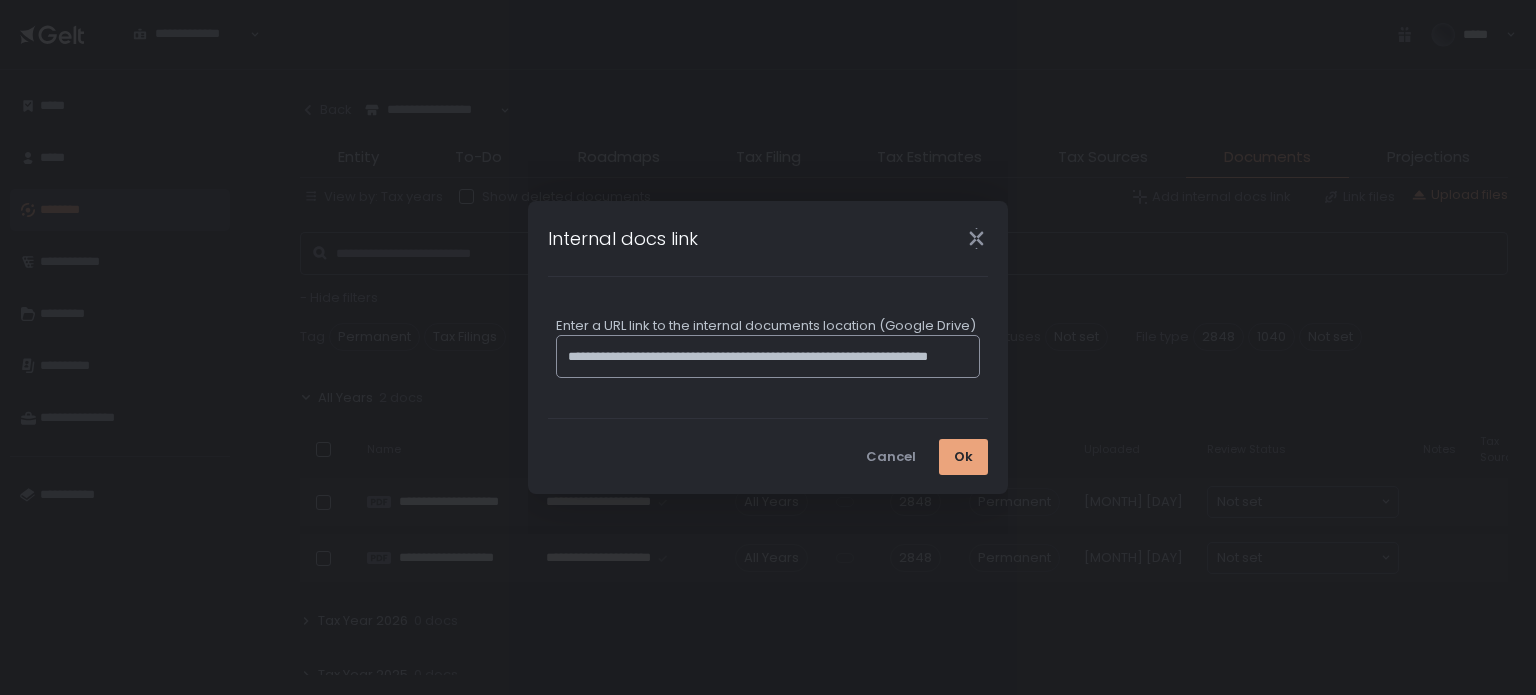 type on "**********" 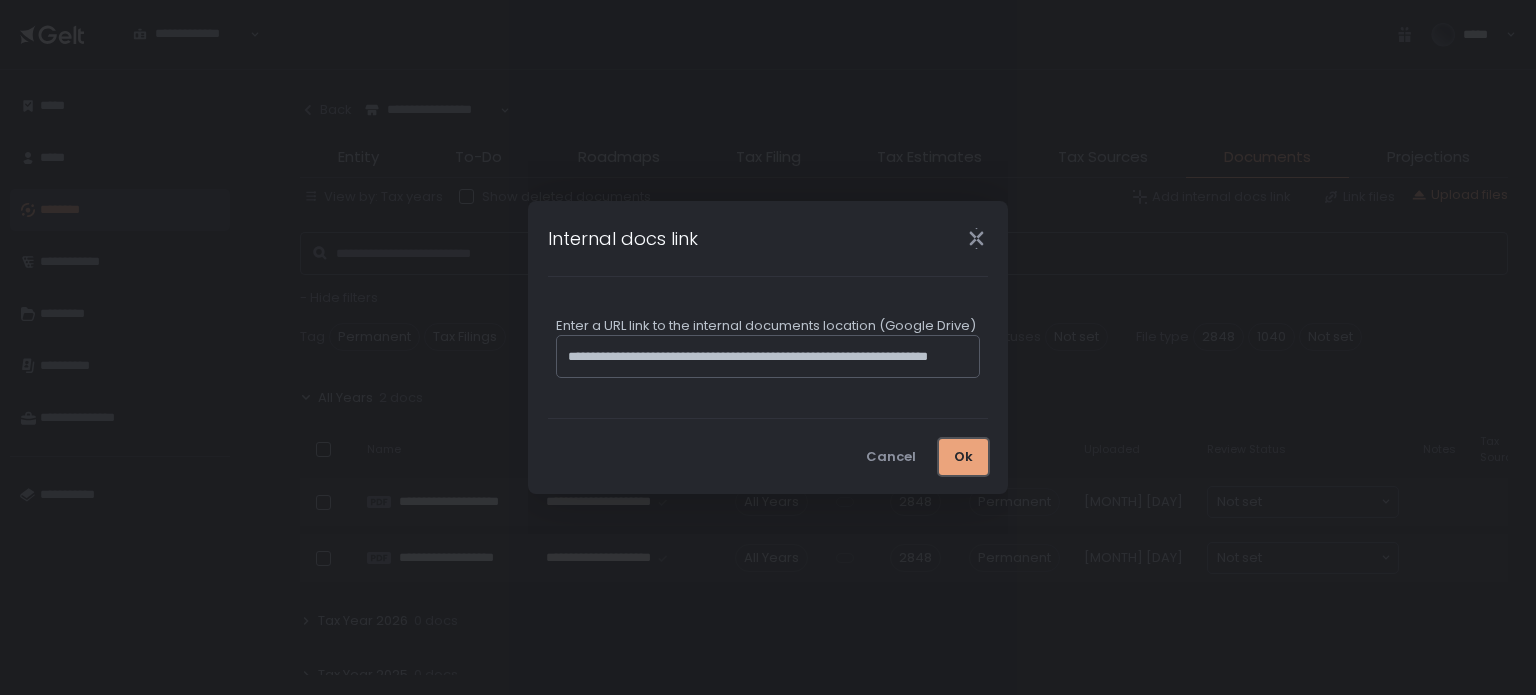 scroll, scrollTop: 0, scrollLeft: 0, axis: both 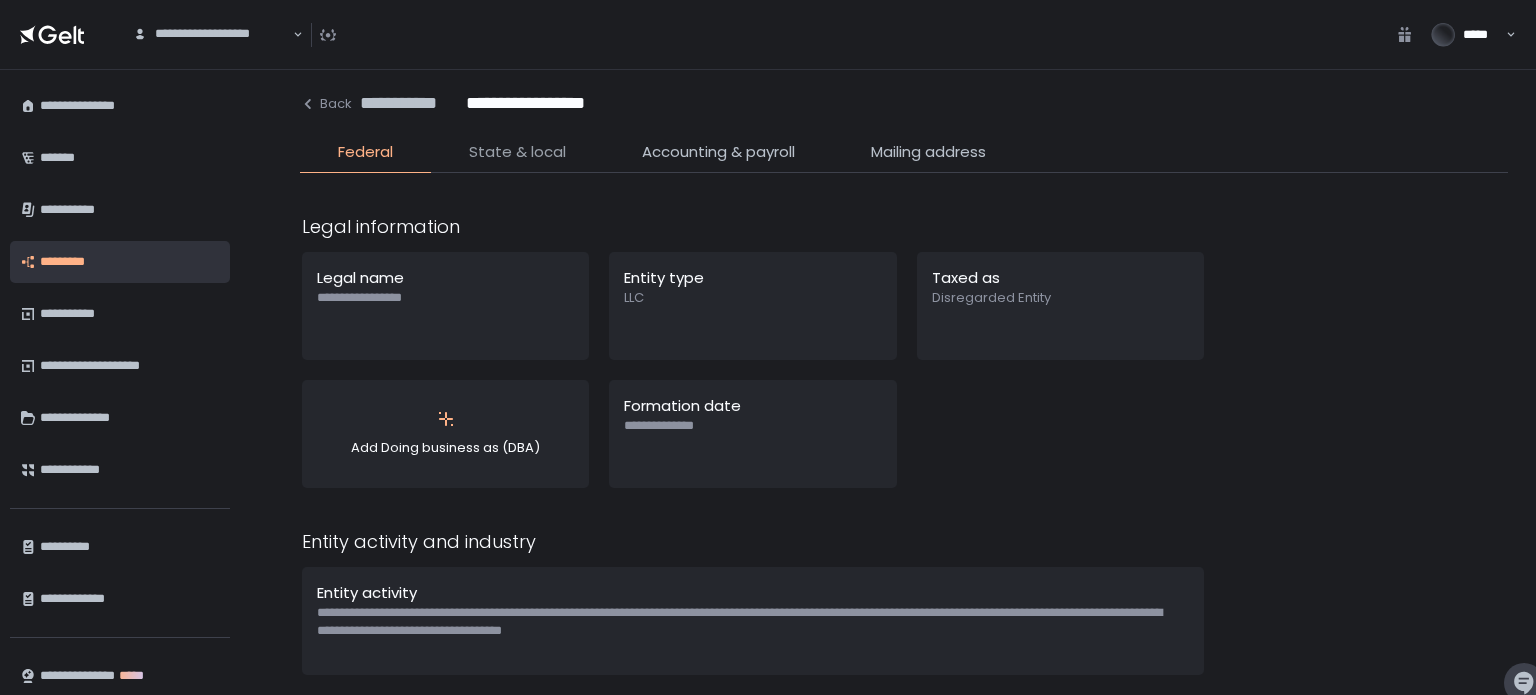 click on "State & local" at bounding box center [517, 152] 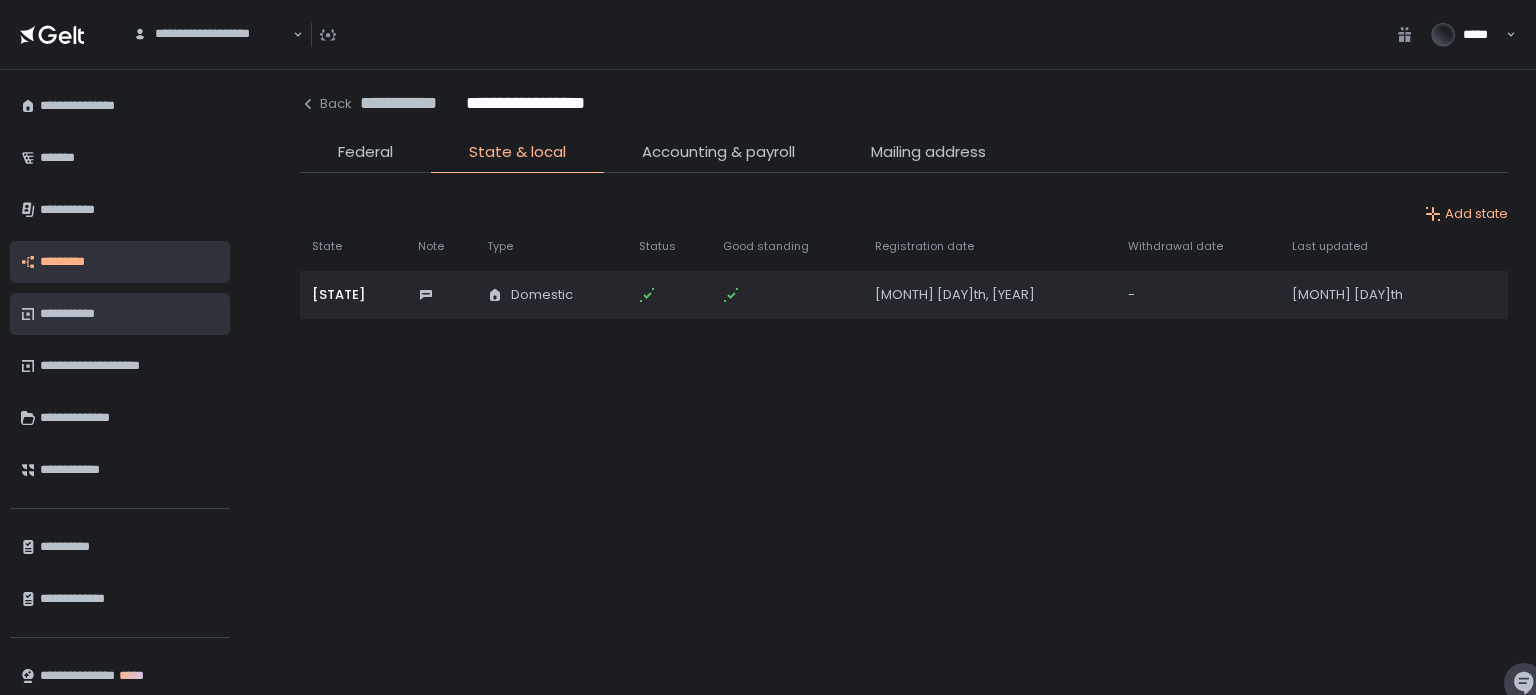click on "**********" at bounding box center (127, 314) 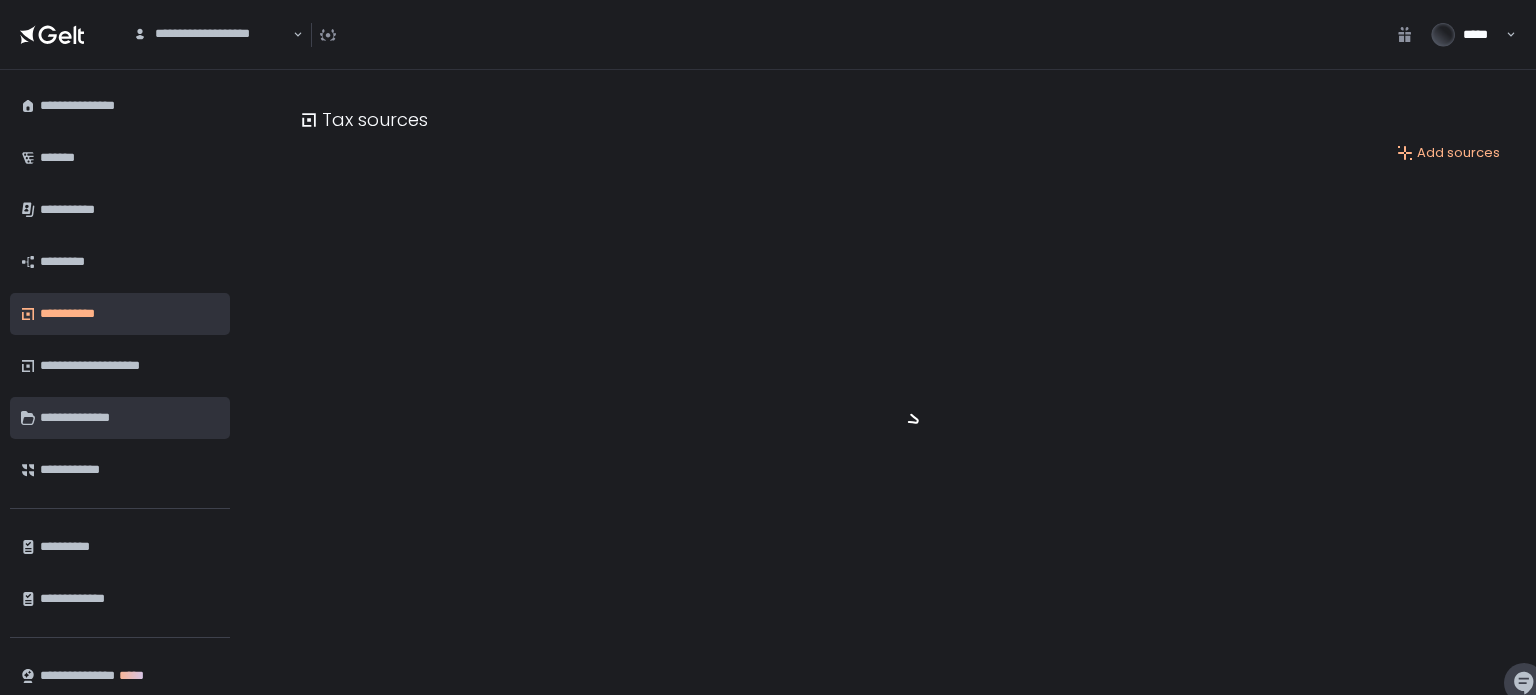 click on "**********" at bounding box center [127, 418] 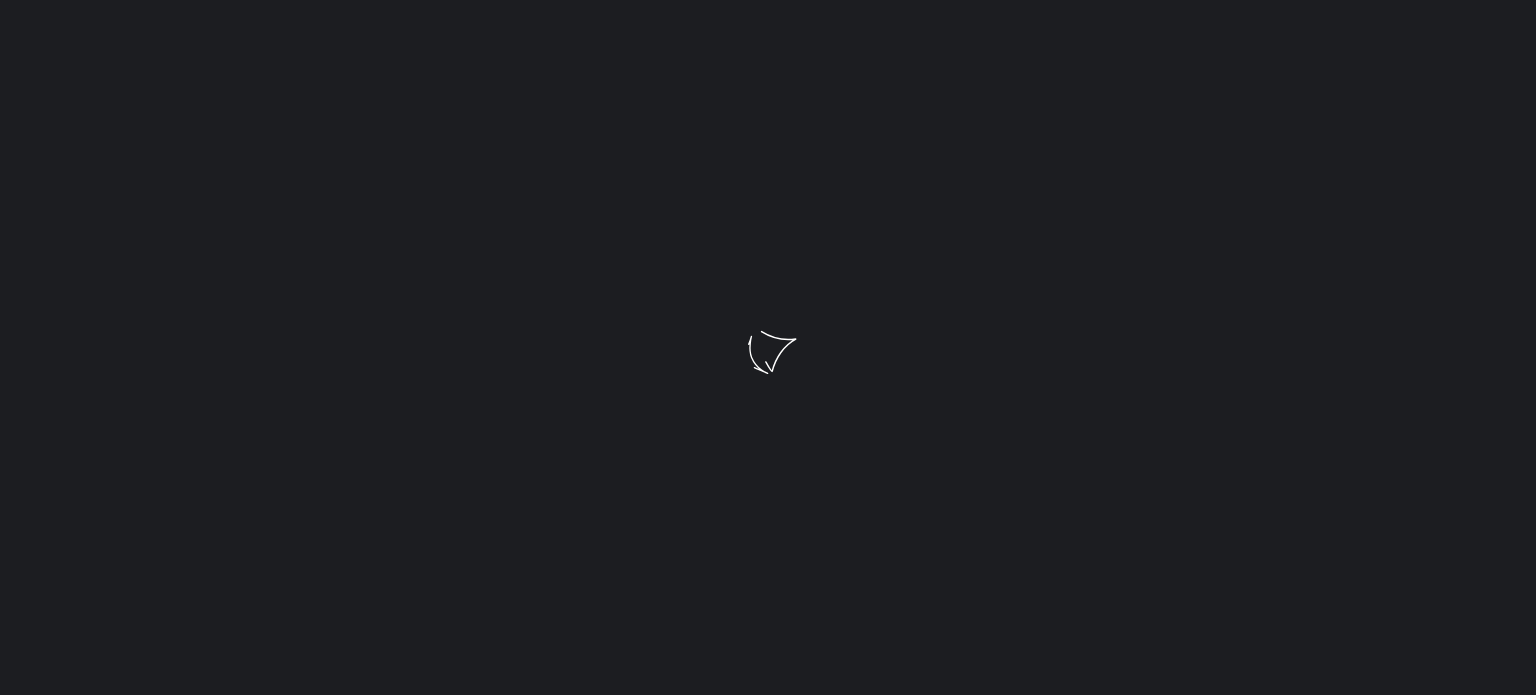 scroll, scrollTop: 0, scrollLeft: 0, axis: both 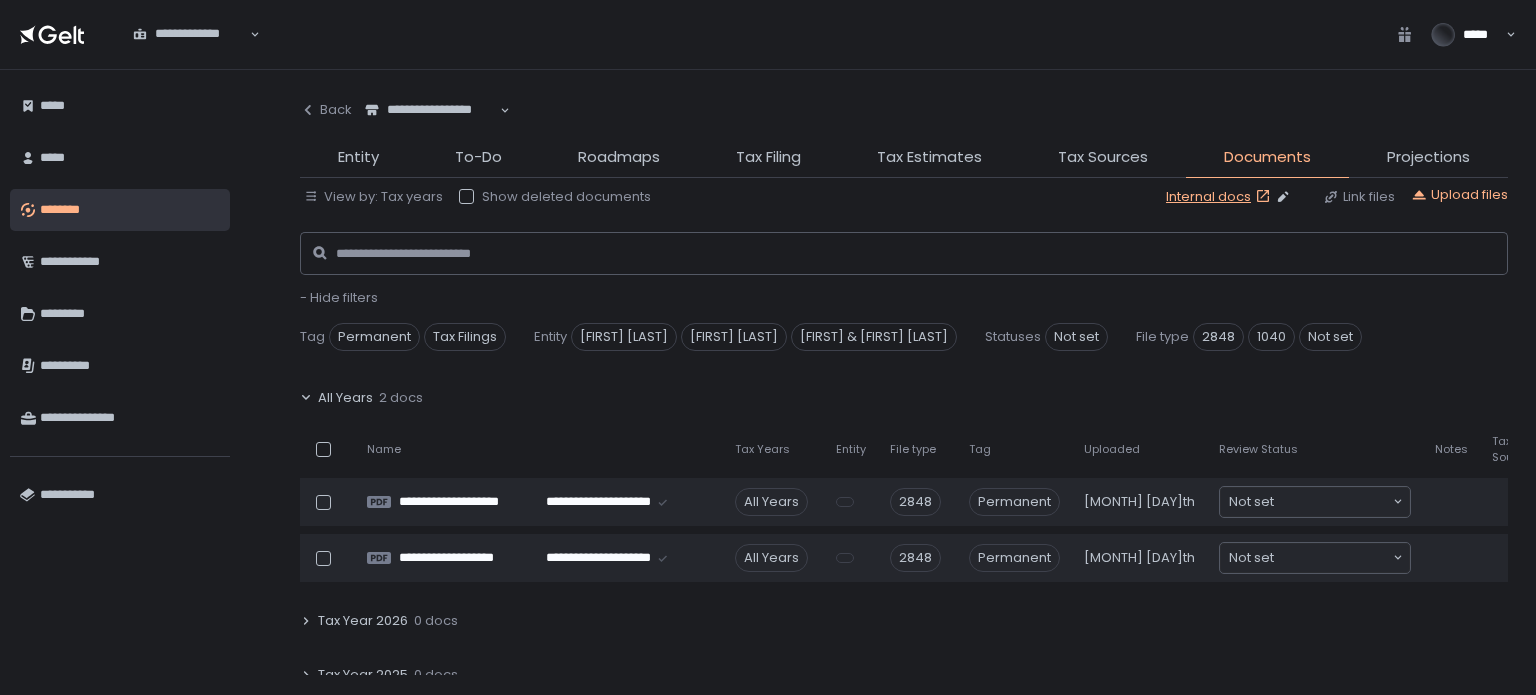 drag, startPoint x: 1220, startPoint y: 198, endPoint x: 1117, endPoint y: 203, distance: 103.121284 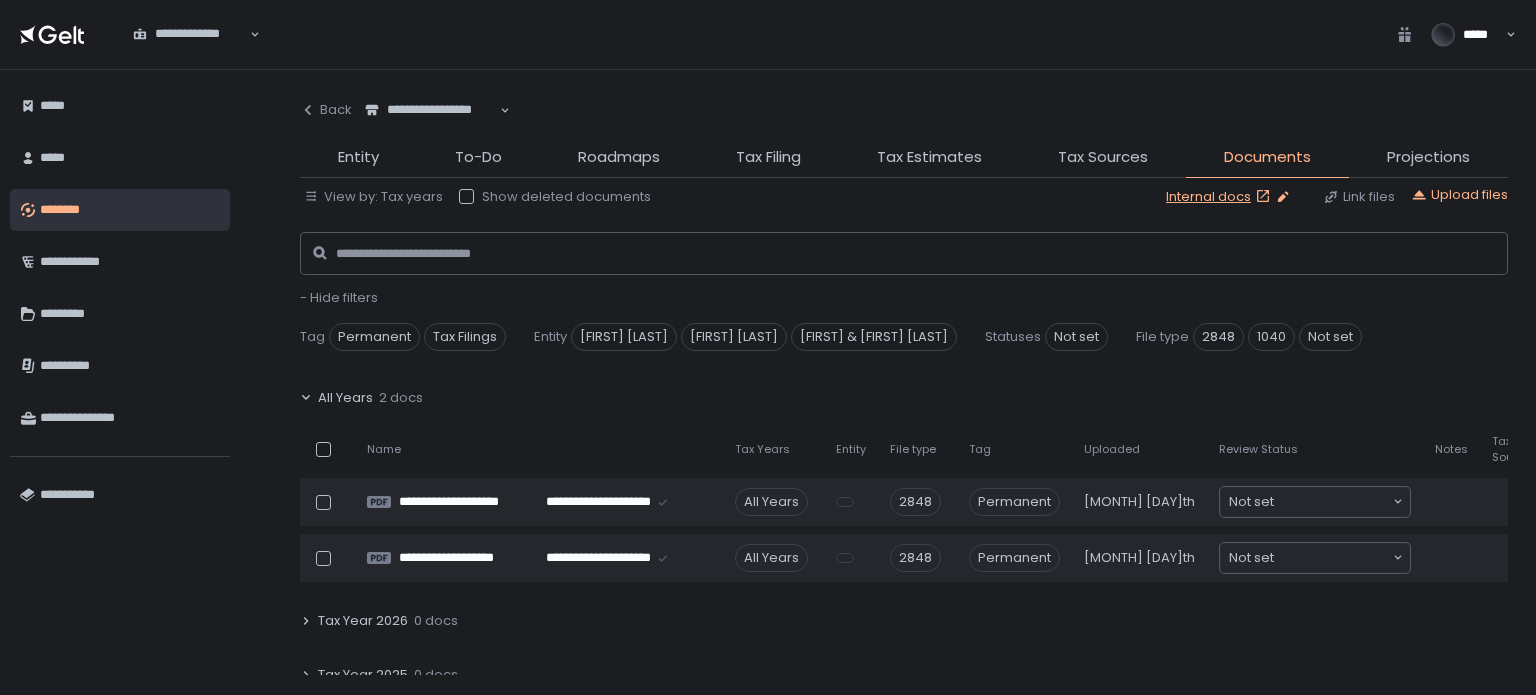 click 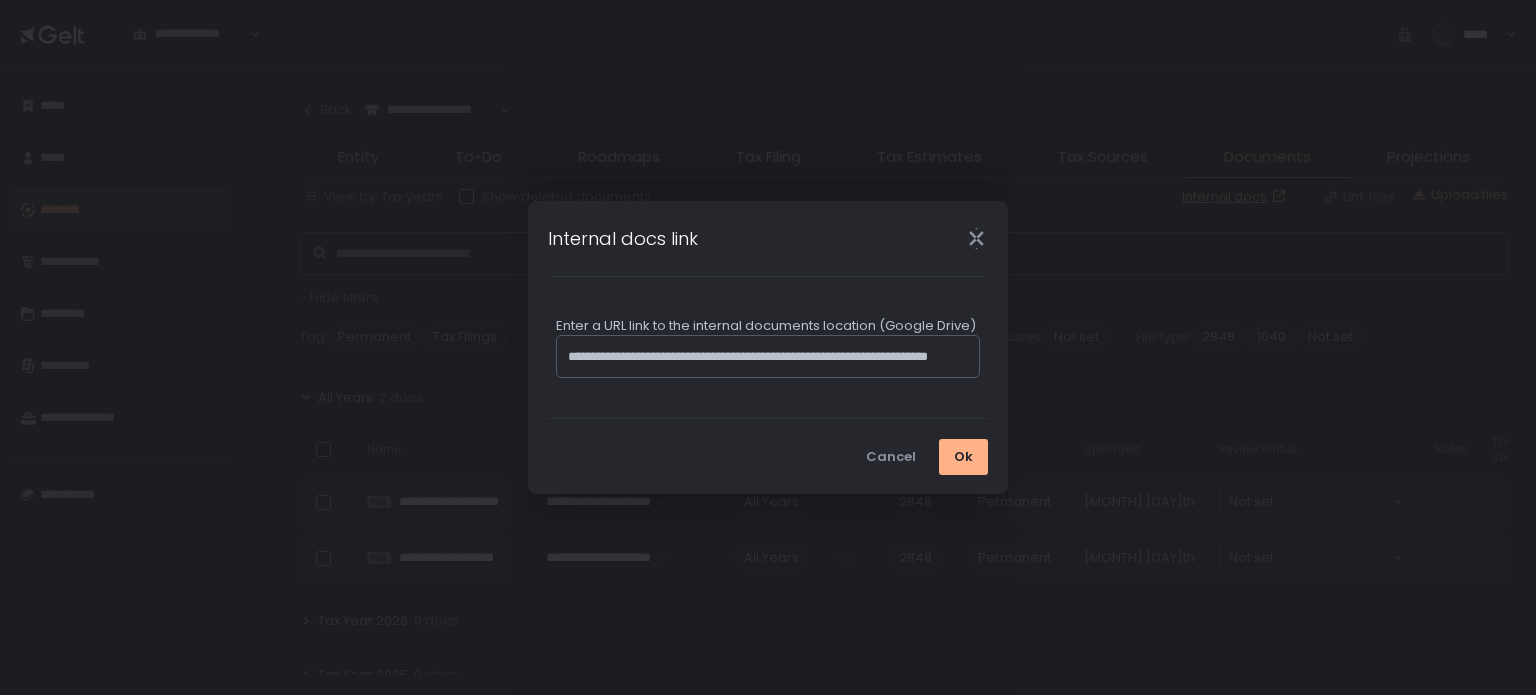 scroll, scrollTop: 0, scrollLeft: 0, axis: both 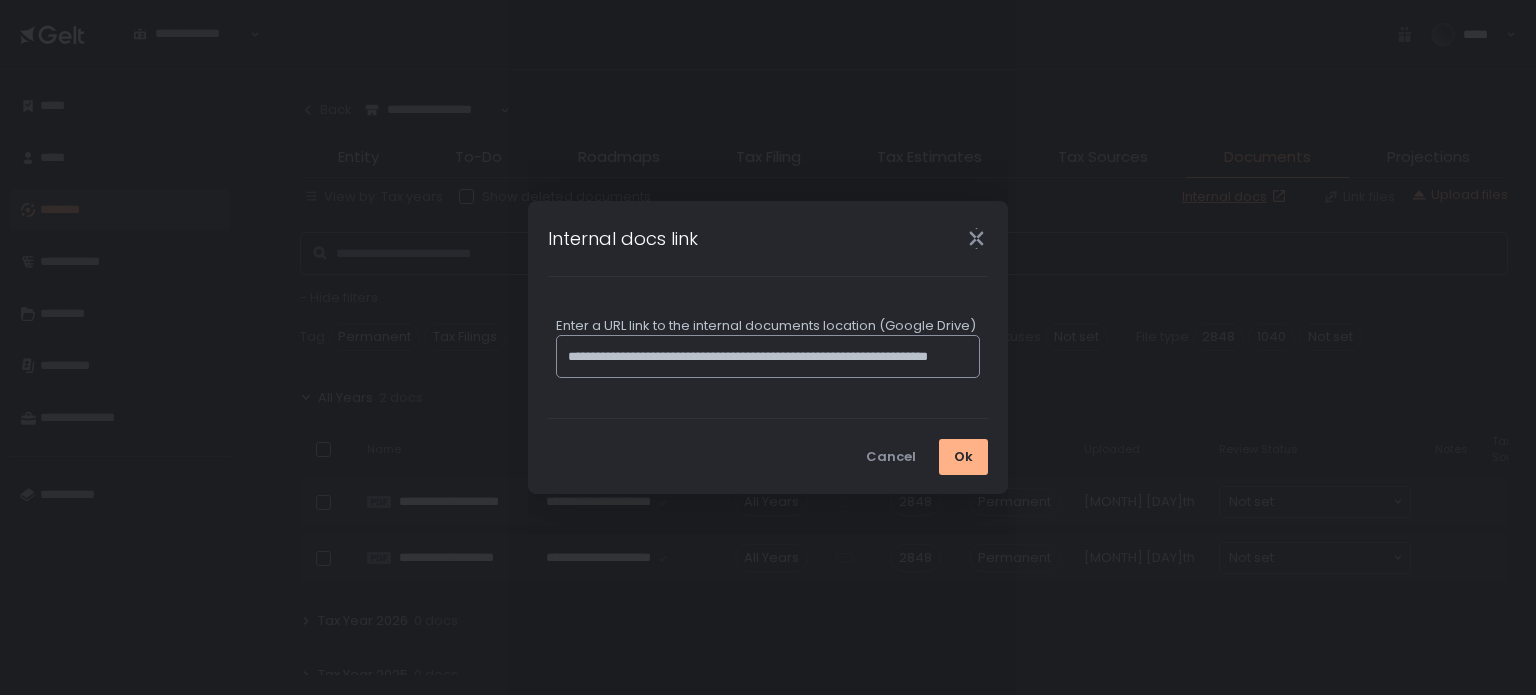 drag, startPoint x: 567, startPoint y: 353, endPoint x: 1095, endPoint y: 379, distance: 528.6398 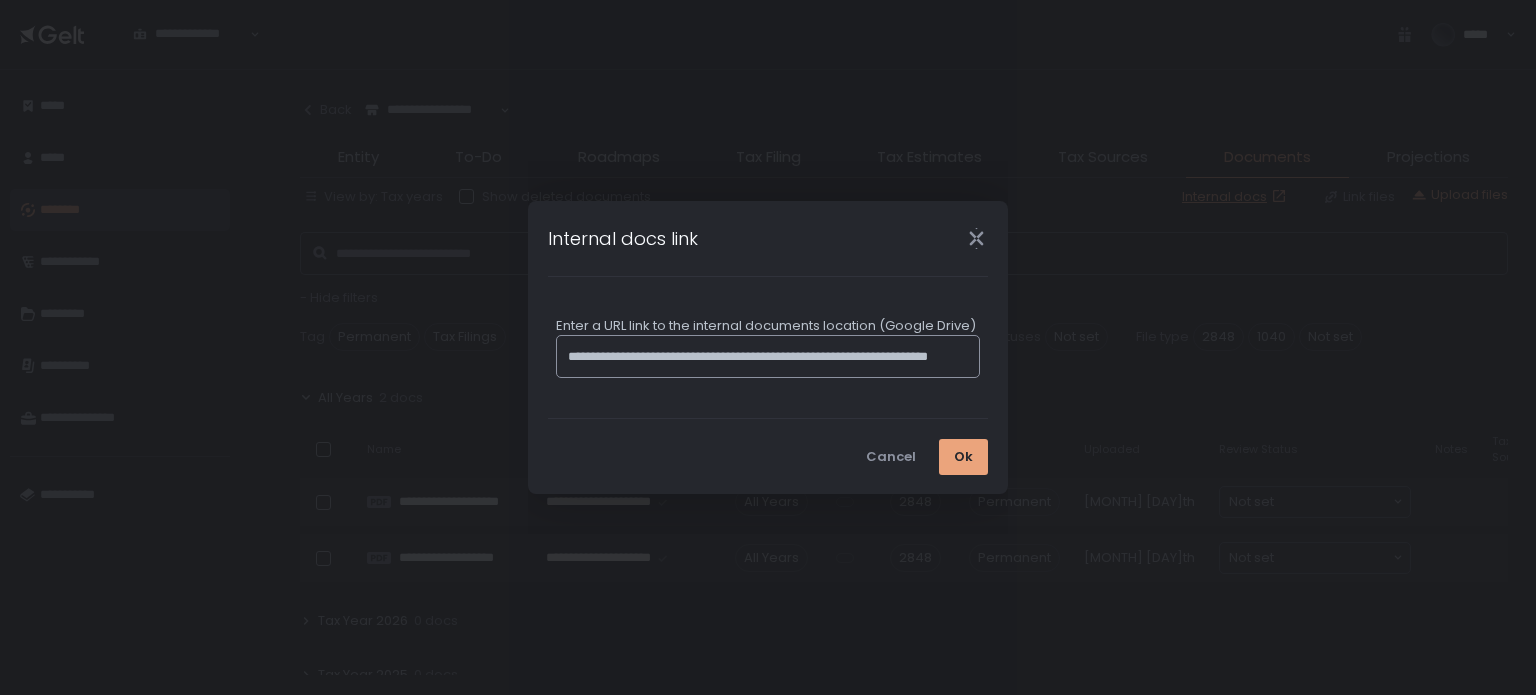 type on "**********" 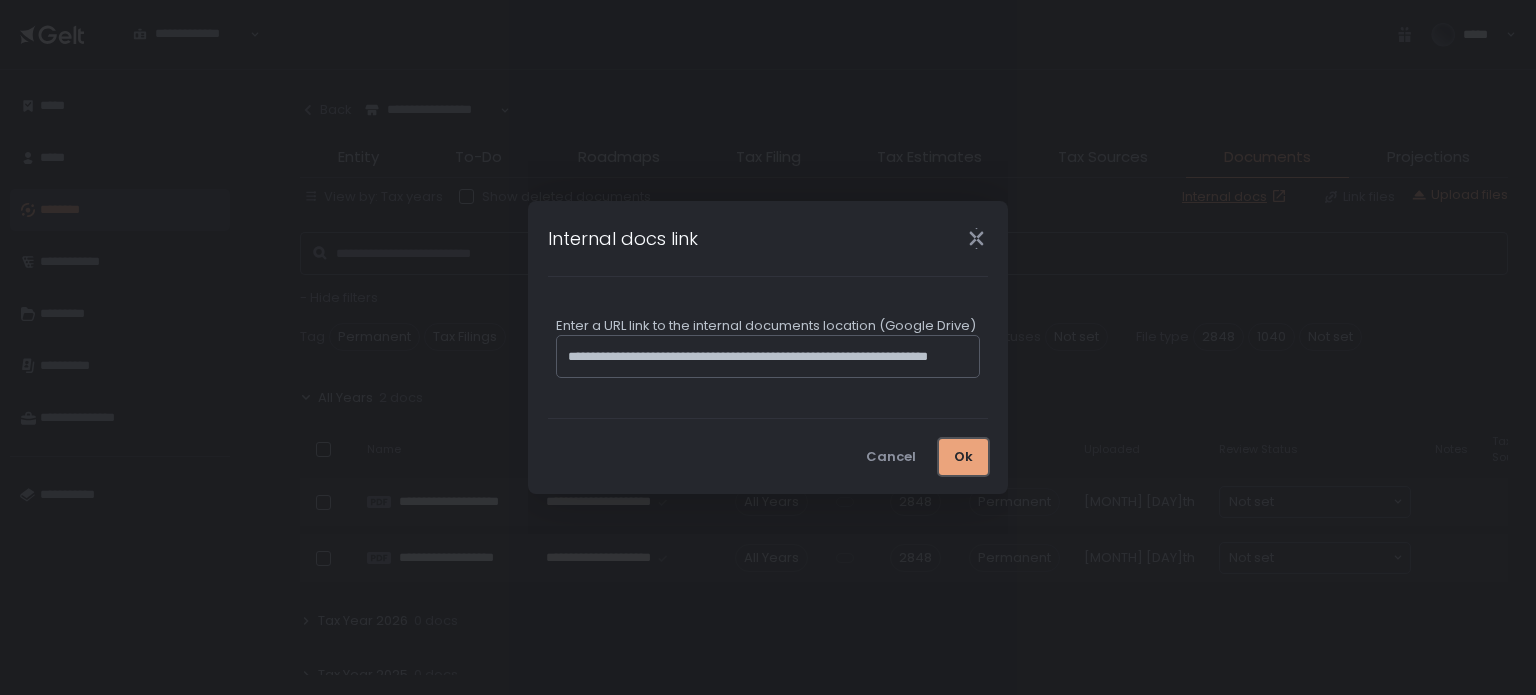 scroll, scrollTop: 0, scrollLeft: 0, axis: both 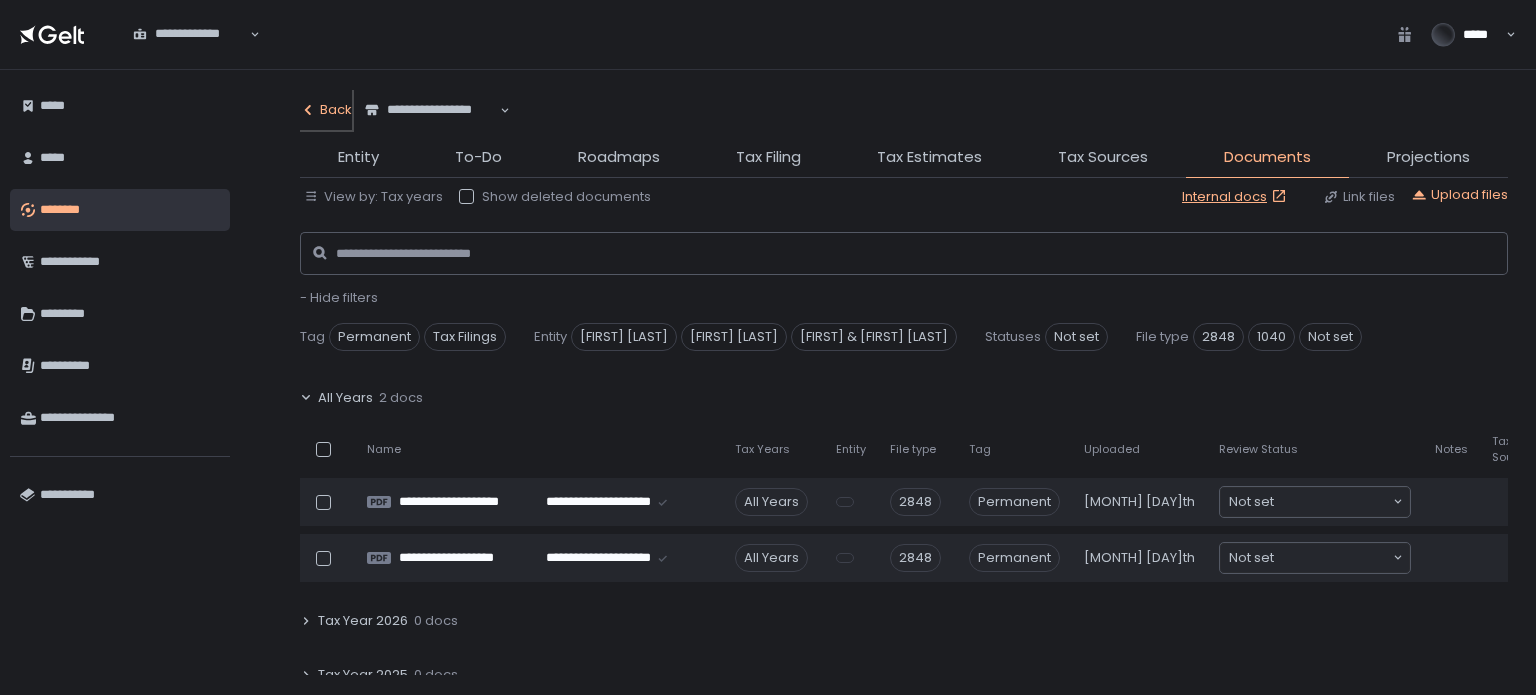 click on "Back" at bounding box center (326, 110) 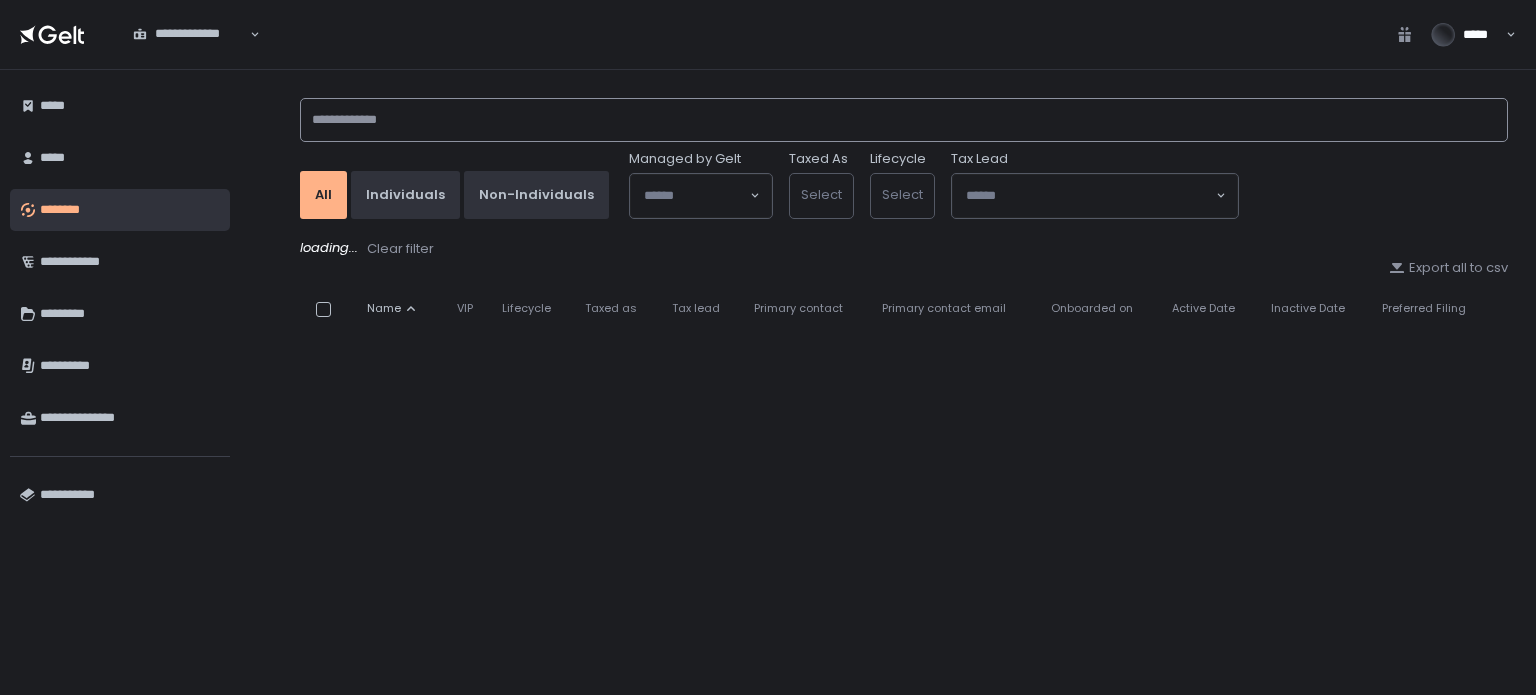 click 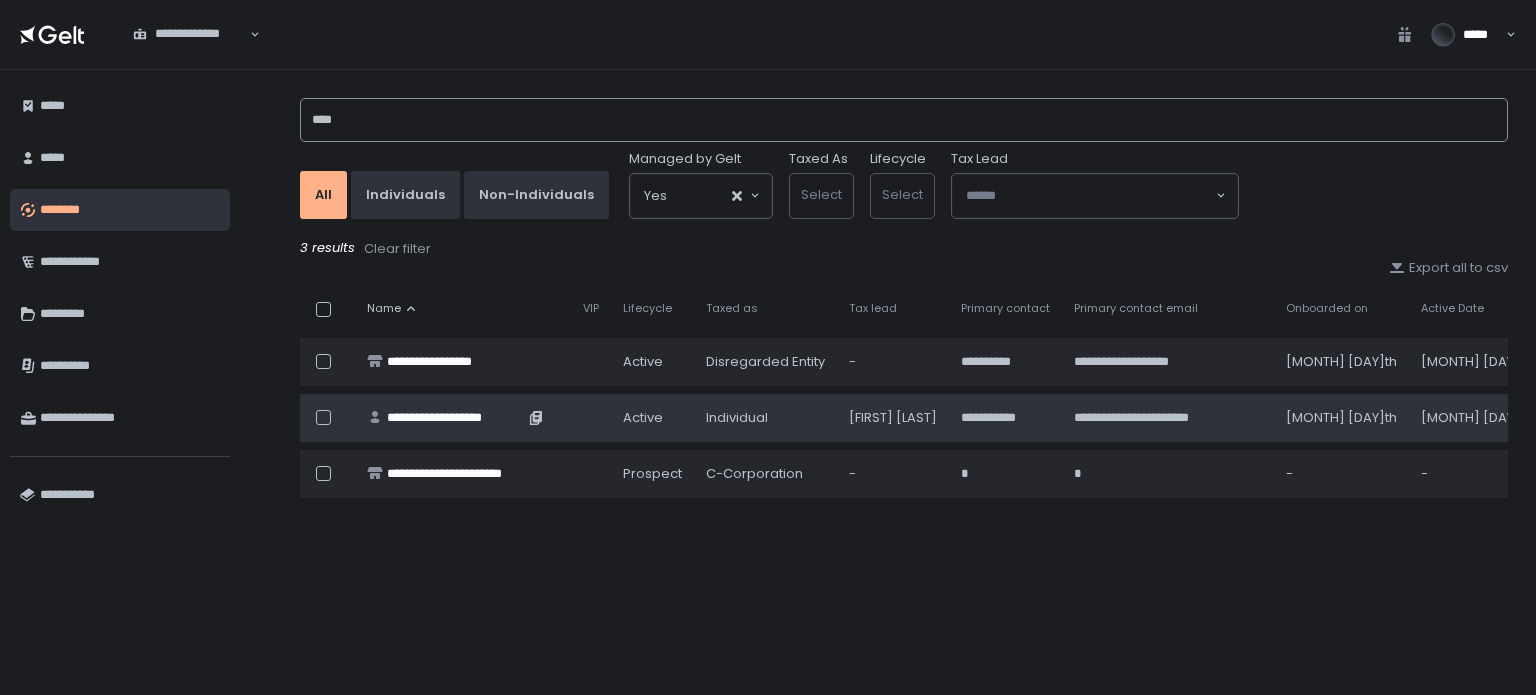 type on "****" 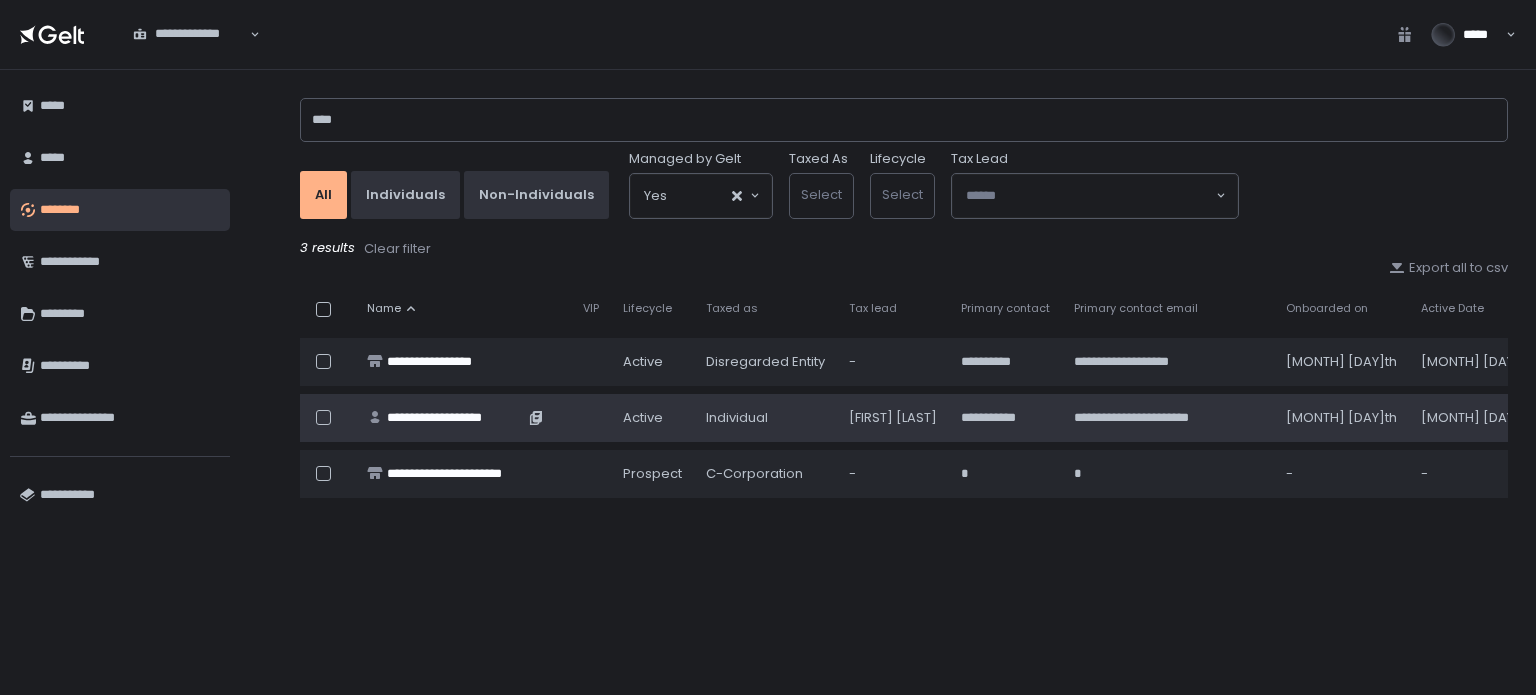 click on "**********" at bounding box center [455, 418] 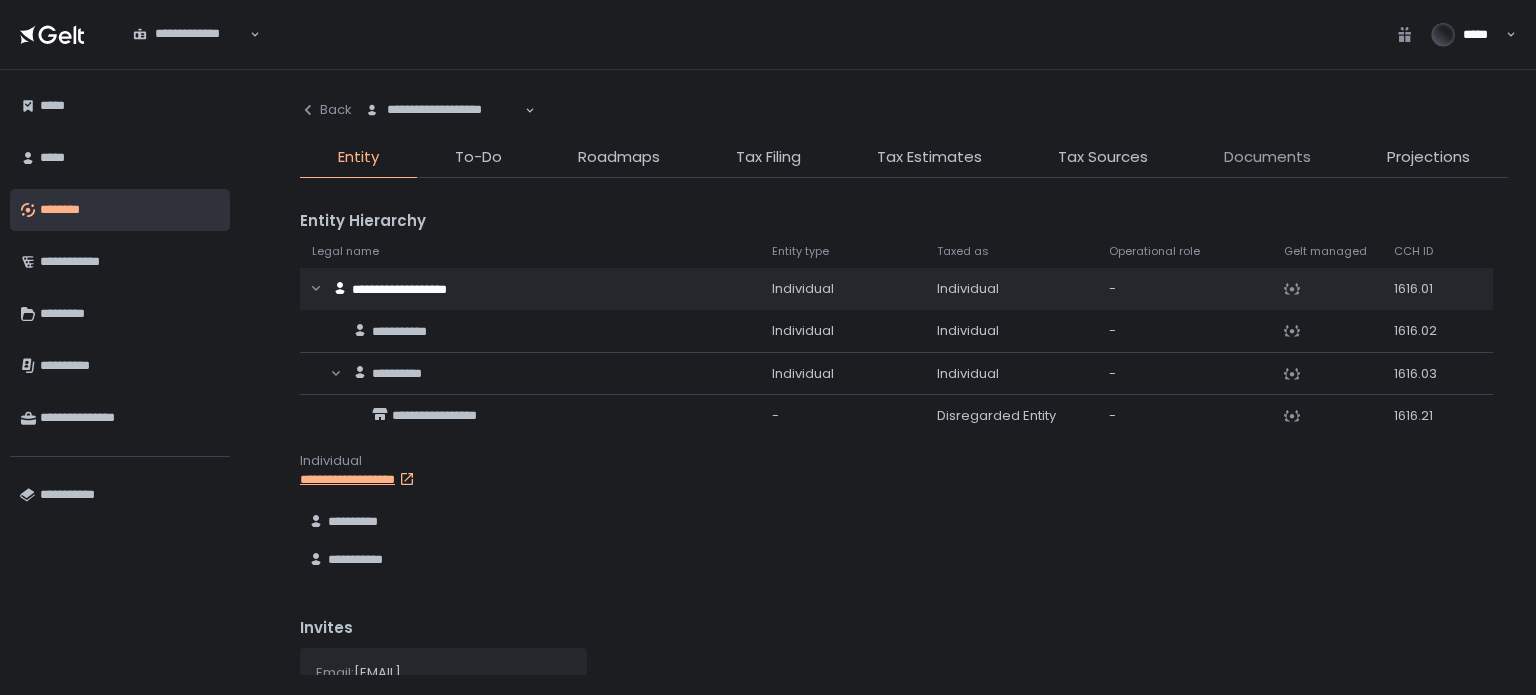 click on "Documents" at bounding box center (1267, 157) 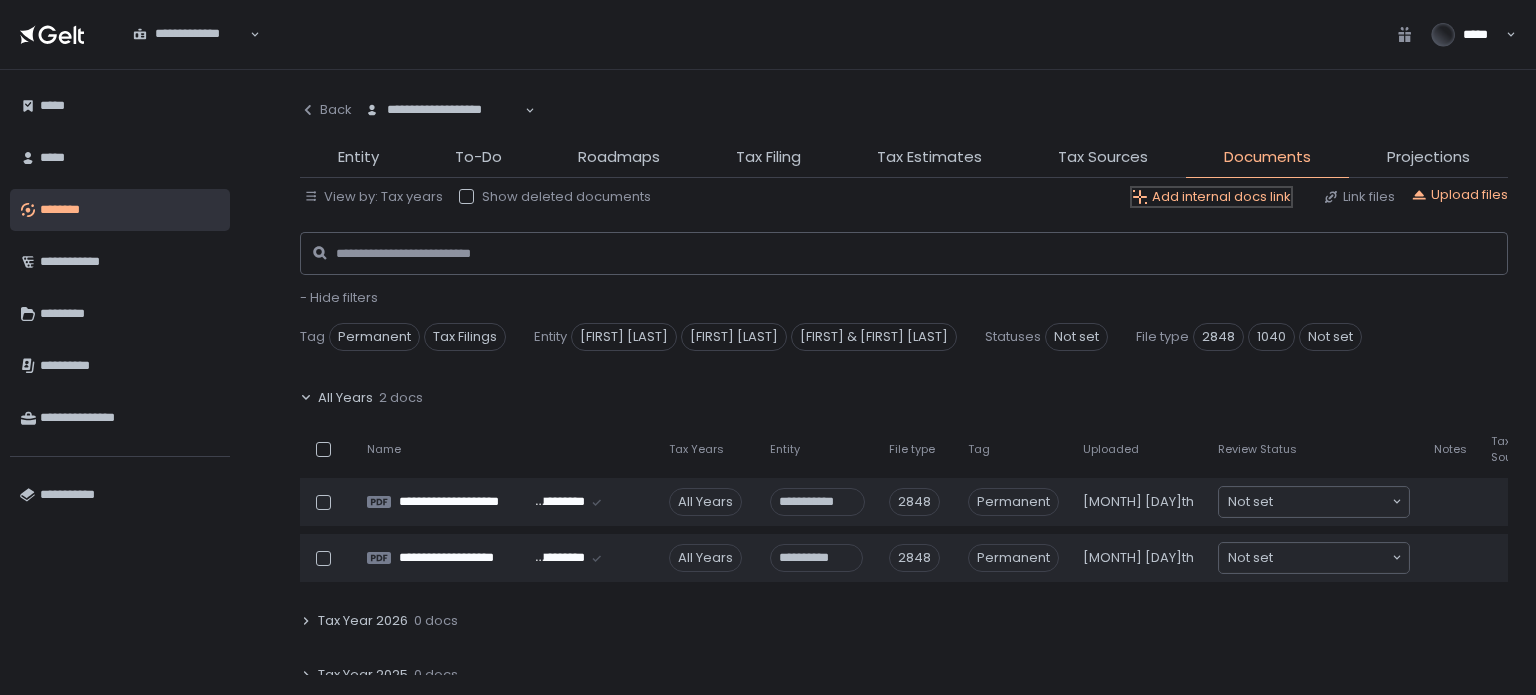click on "Add internal docs link" 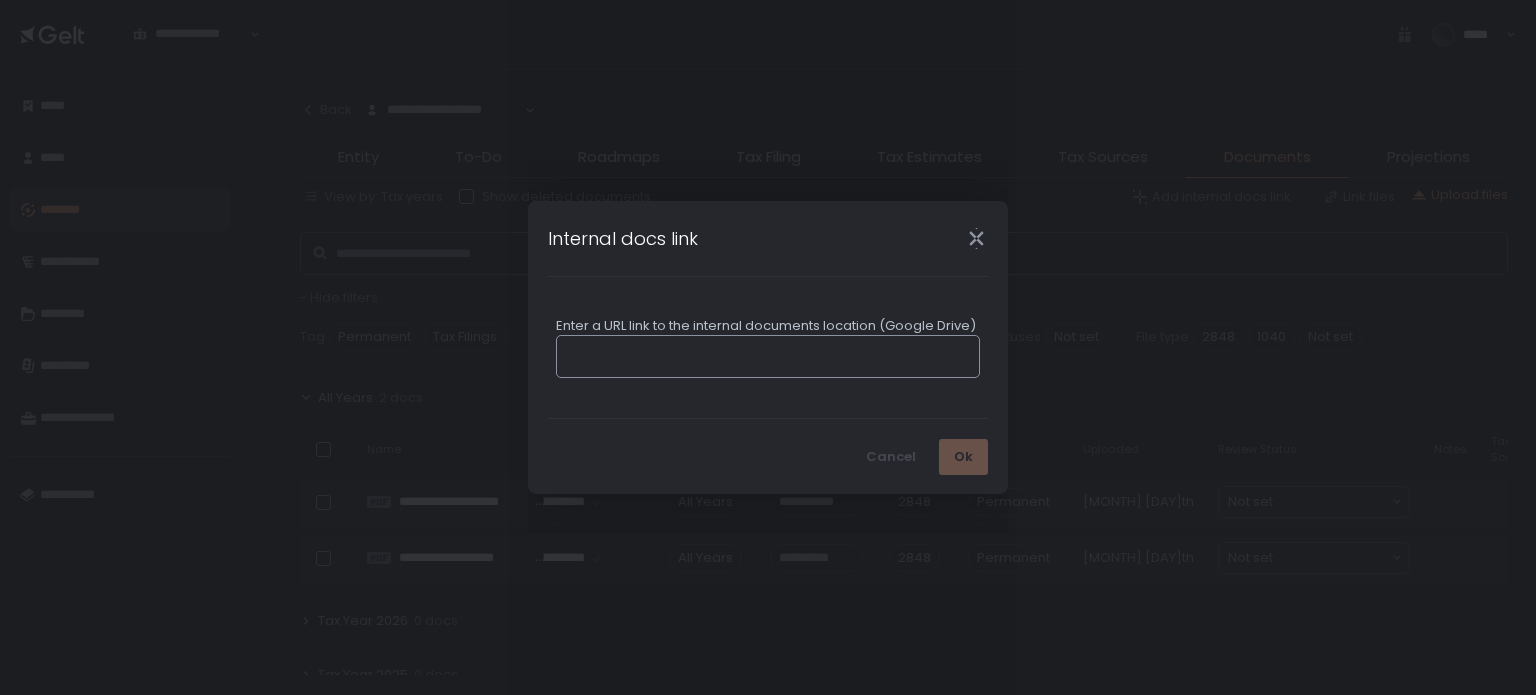 paste on "**********" 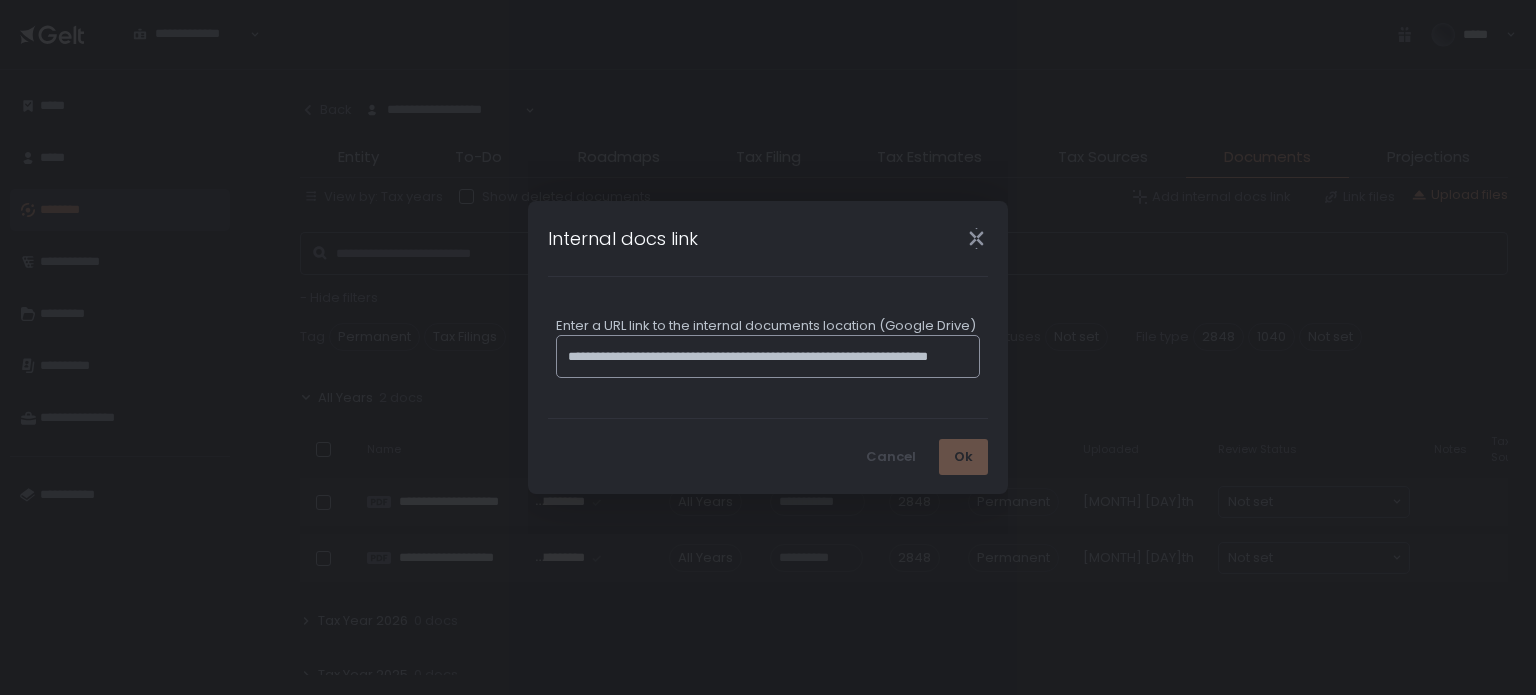 scroll, scrollTop: 0, scrollLeft: 104, axis: horizontal 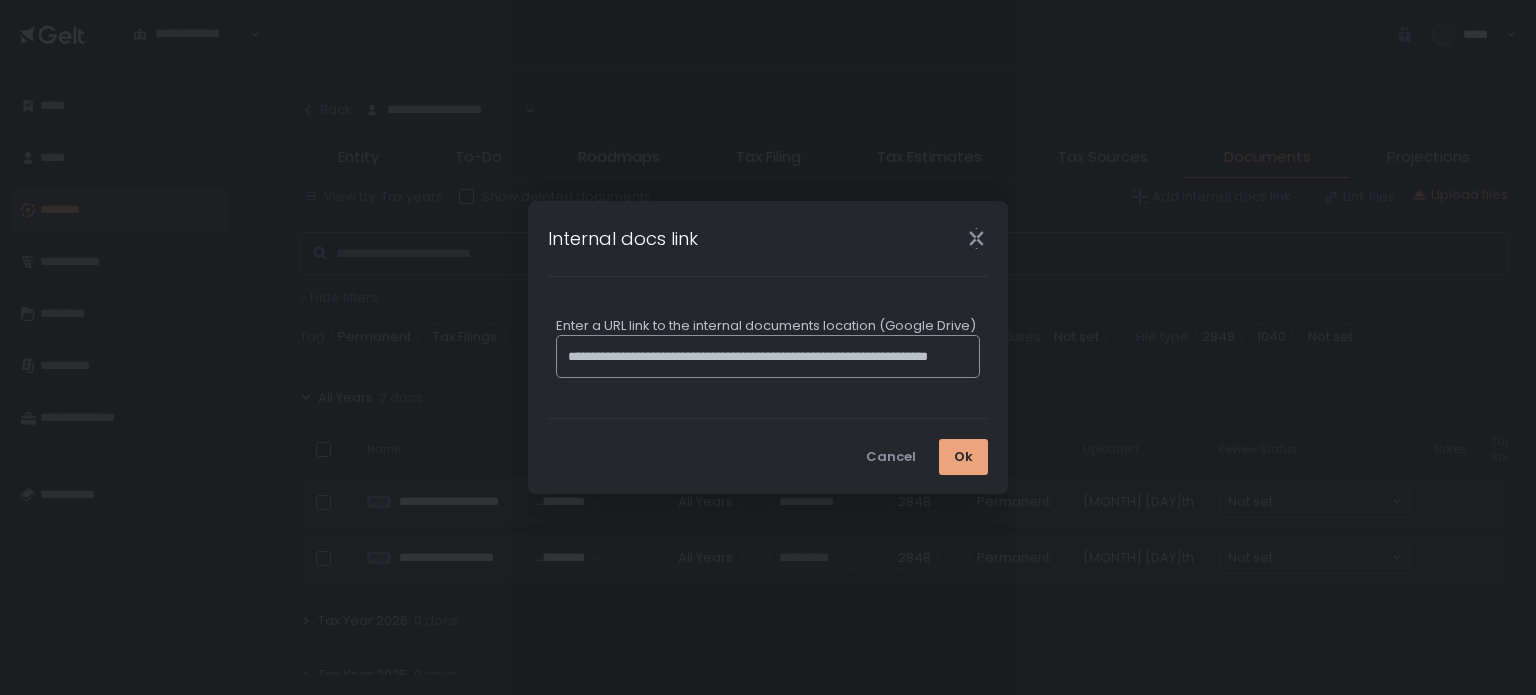 type on "**********" 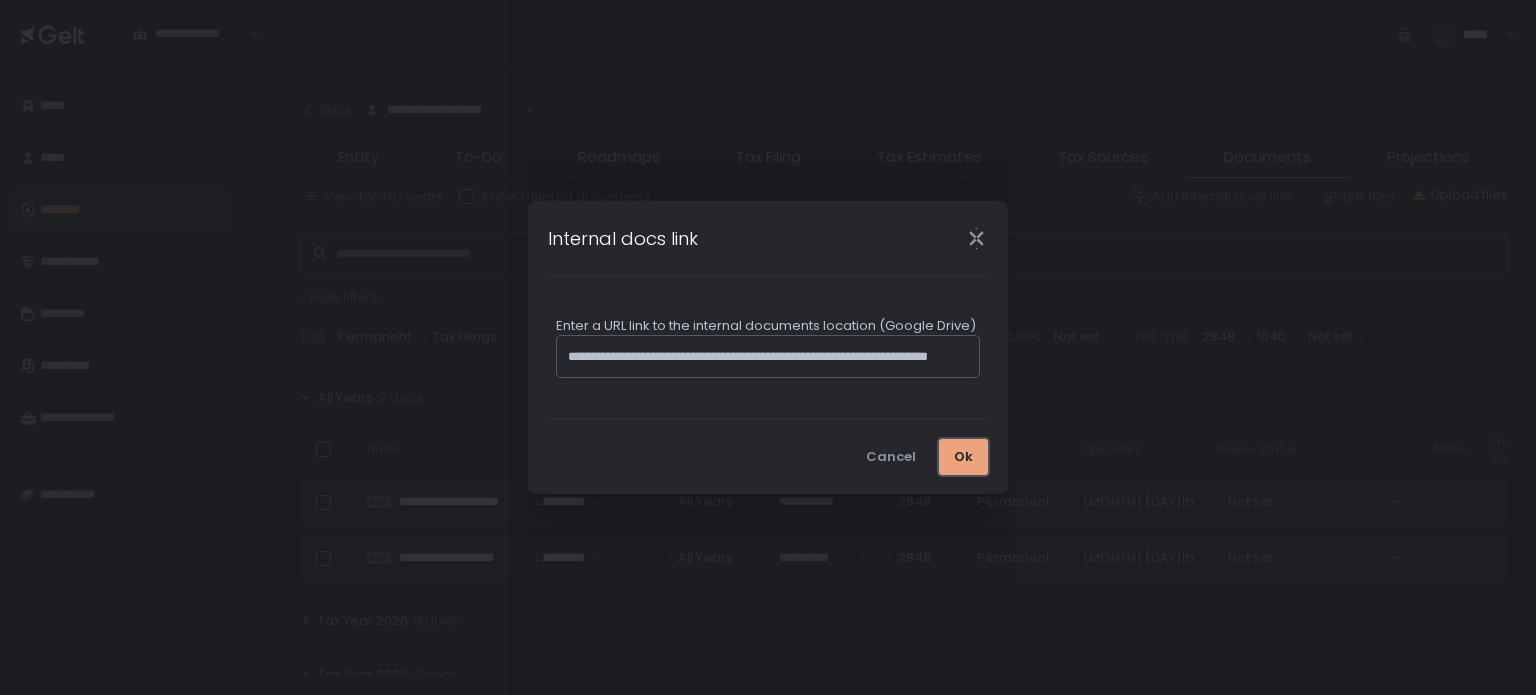 click on "Ok" 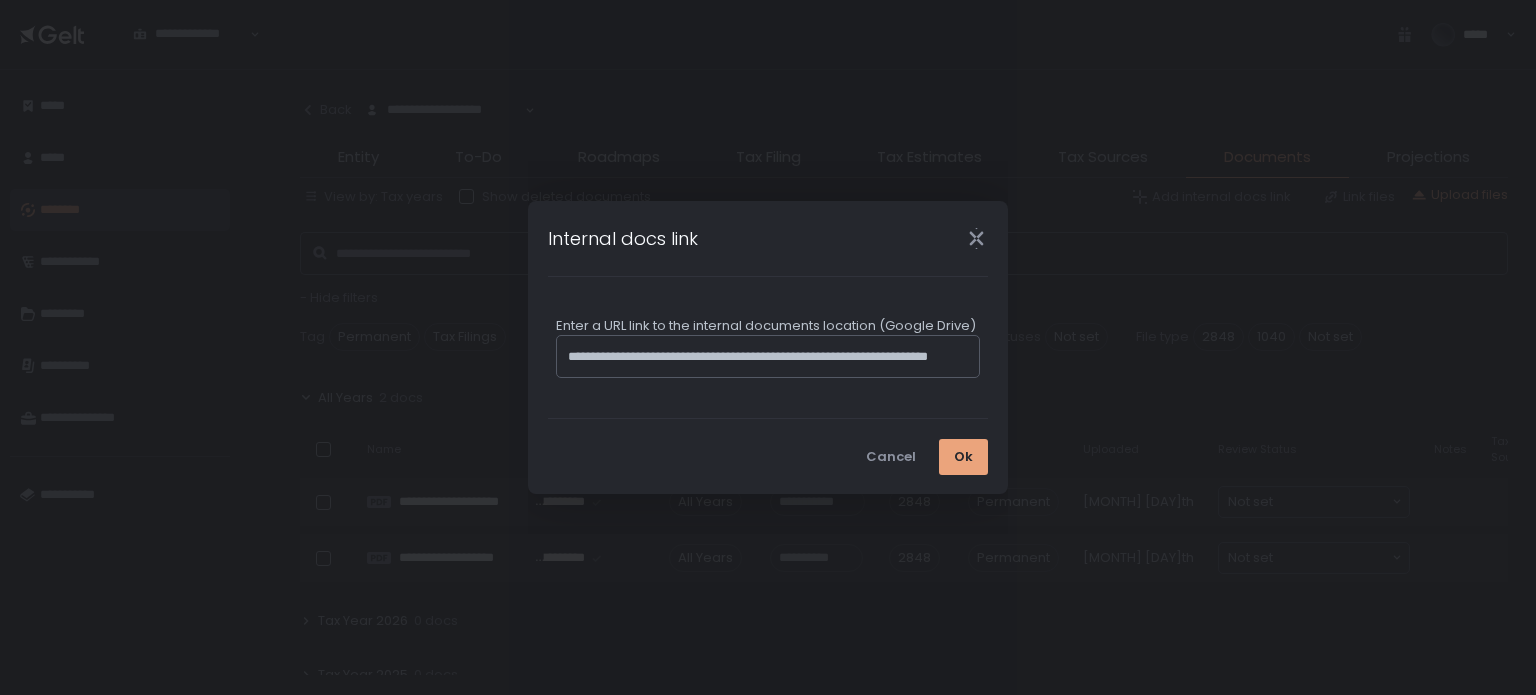 scroll, scrollTop: 0, scrollLeft: 0, axis: both 